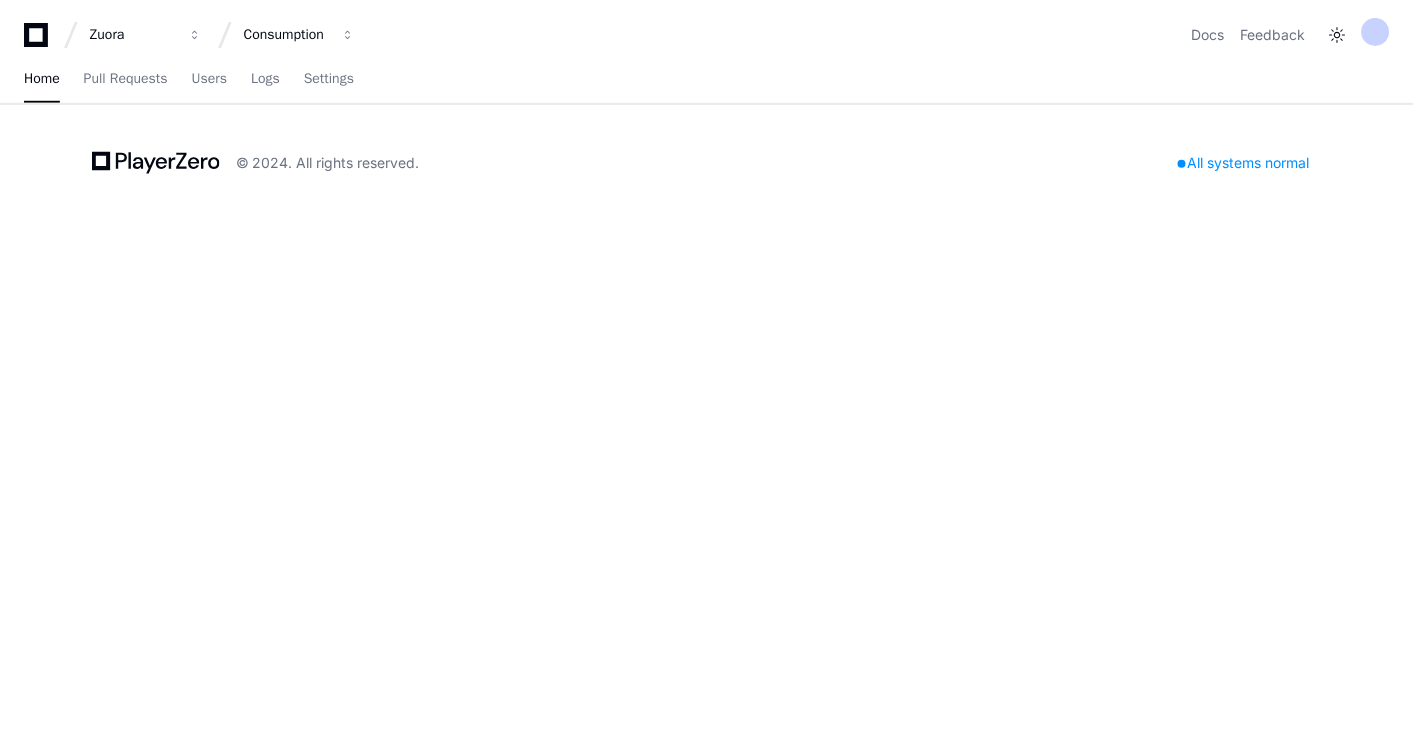 scroll, scrollTop: 0, scrollLeft: 0, axis: both 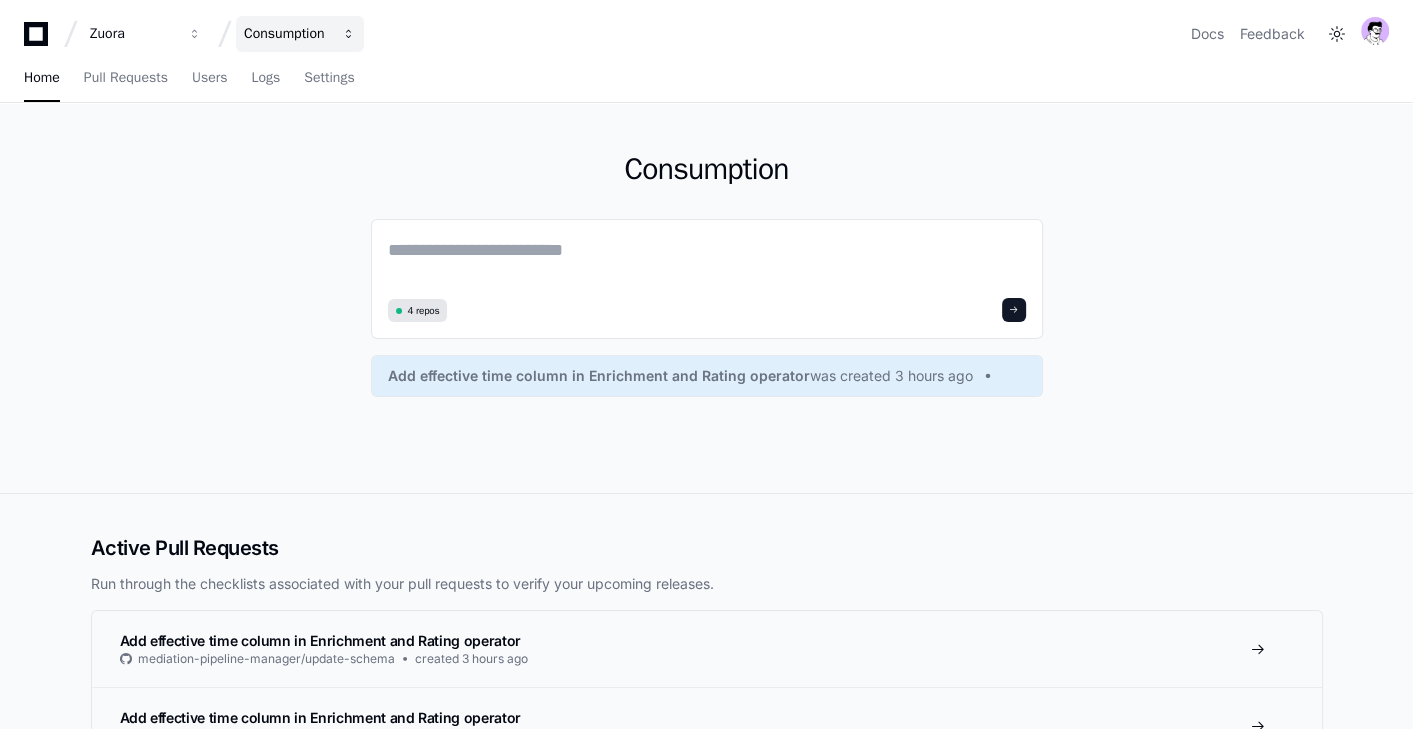 click on "Consumption" at bounding box center (300, 34) 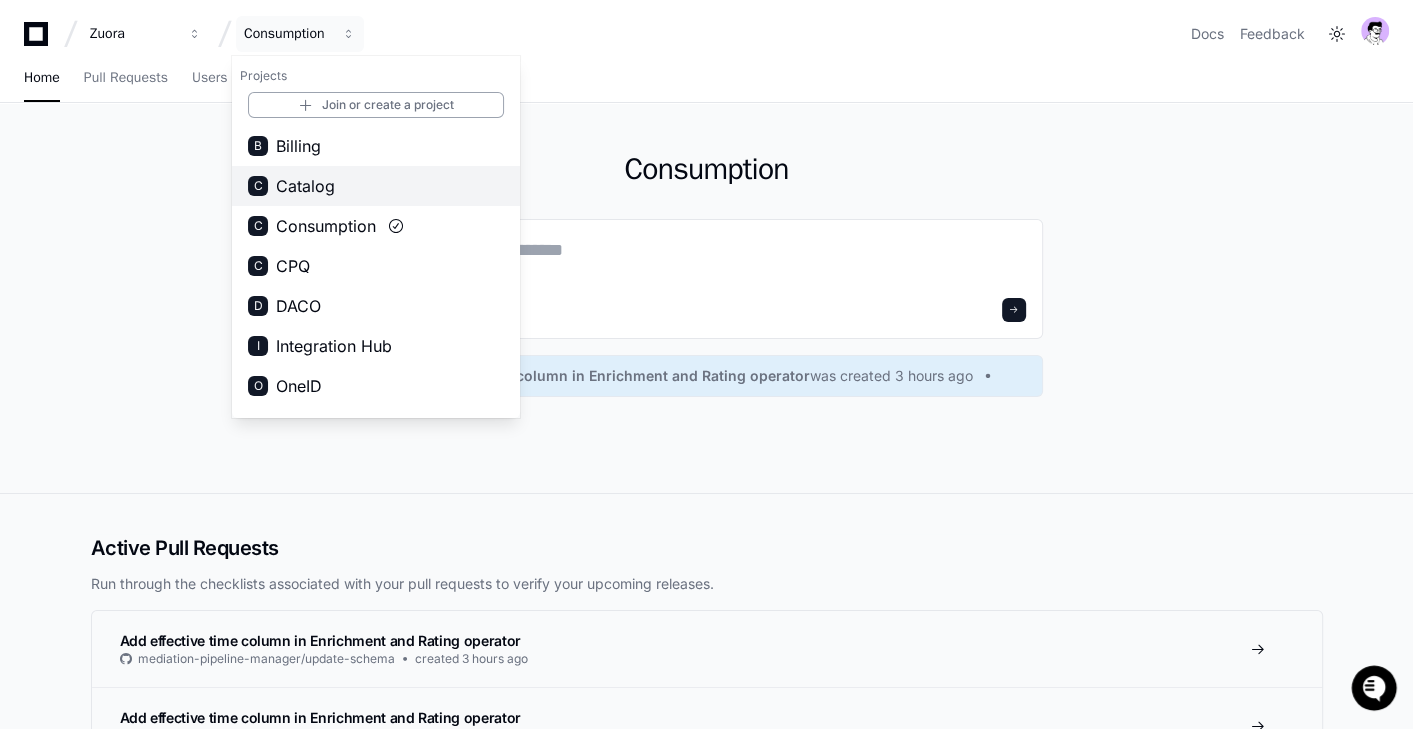 scroll, scrollTop: 71, scrollLeft: 0, axis: vertical 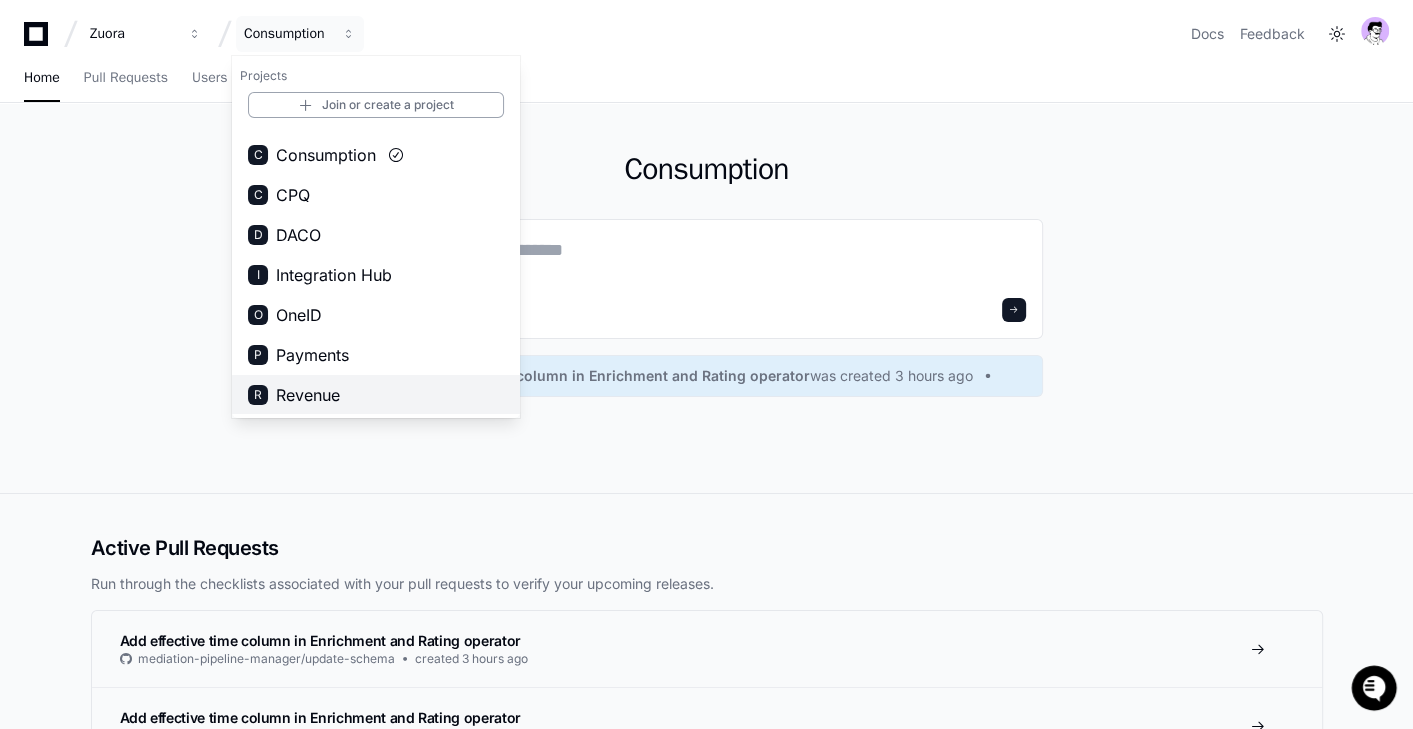 click on "R  Revenue" at bounding box center [376, 395] 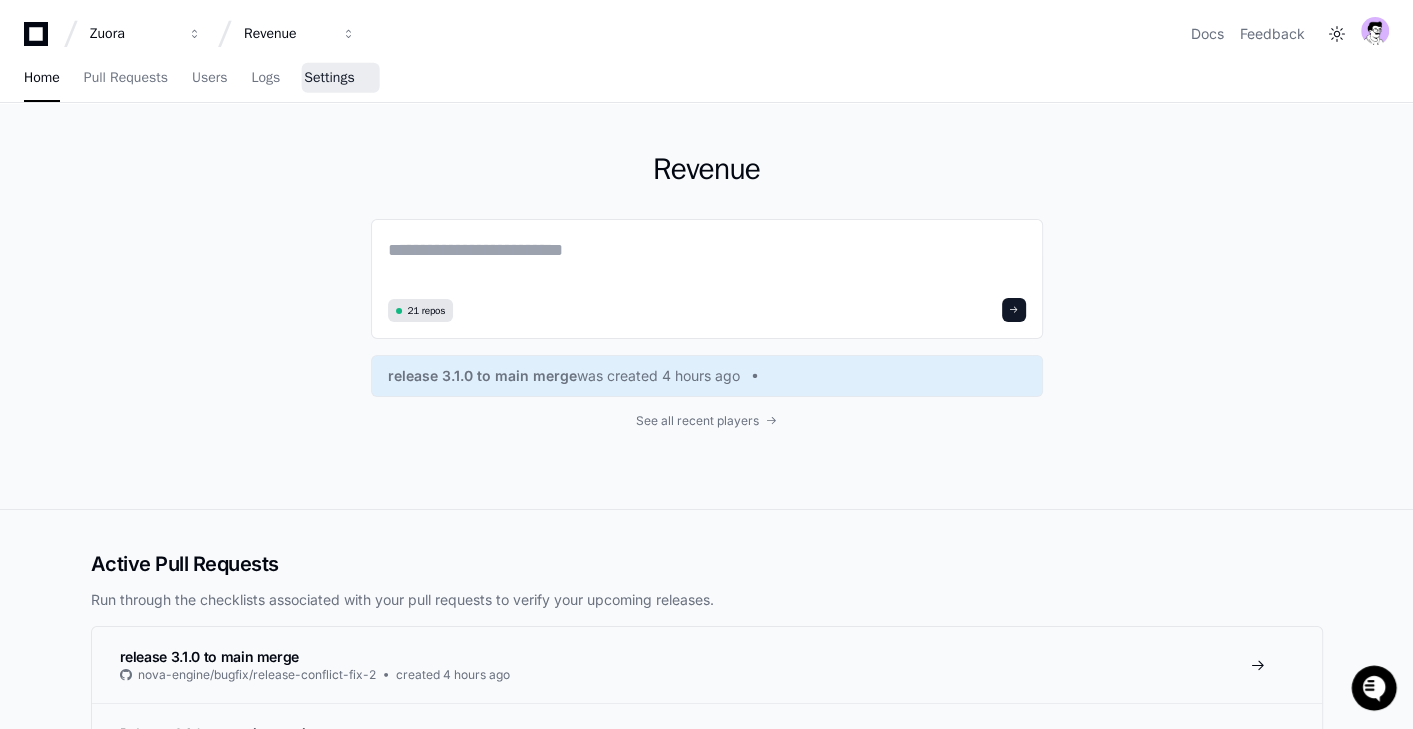 click on "Settings" at bounding box center (329, 78) 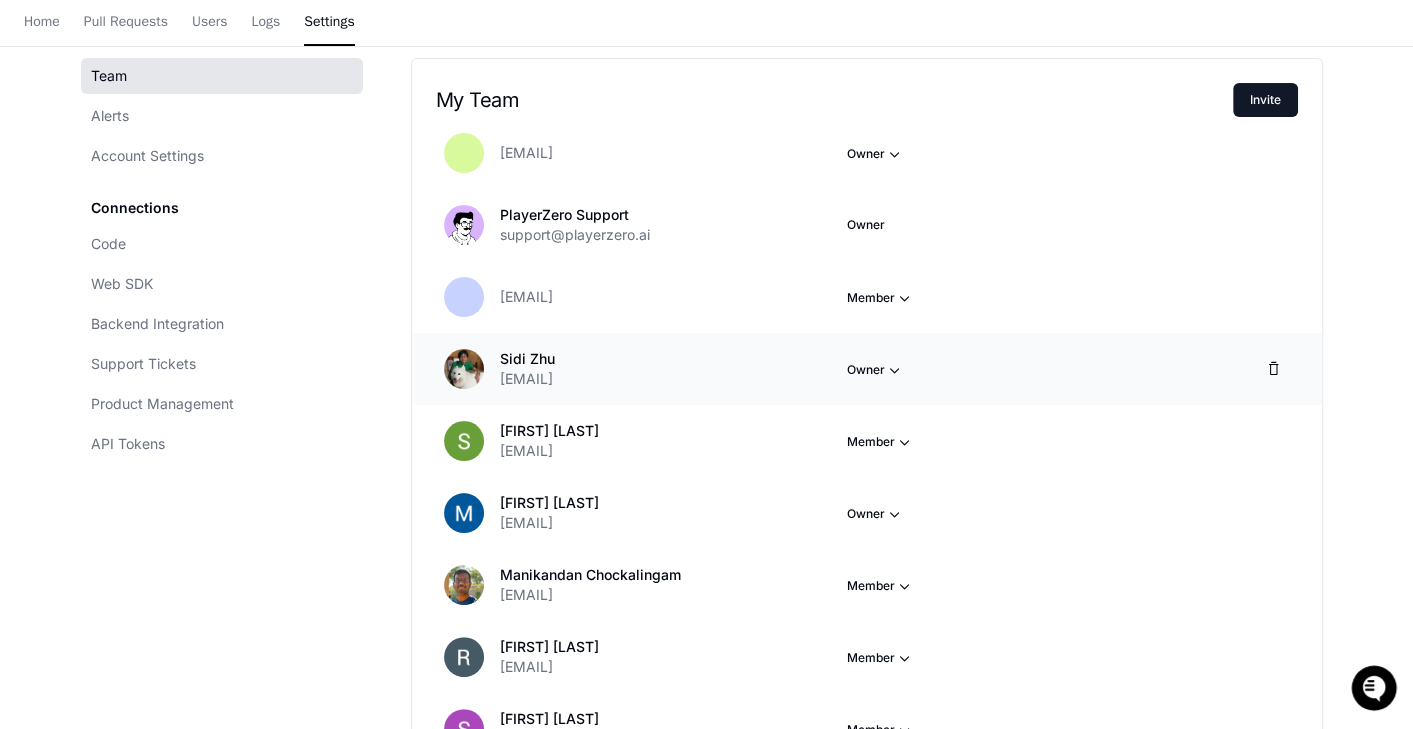 scroll, scrollTop: 0, scrollLeft: 0, axis: both 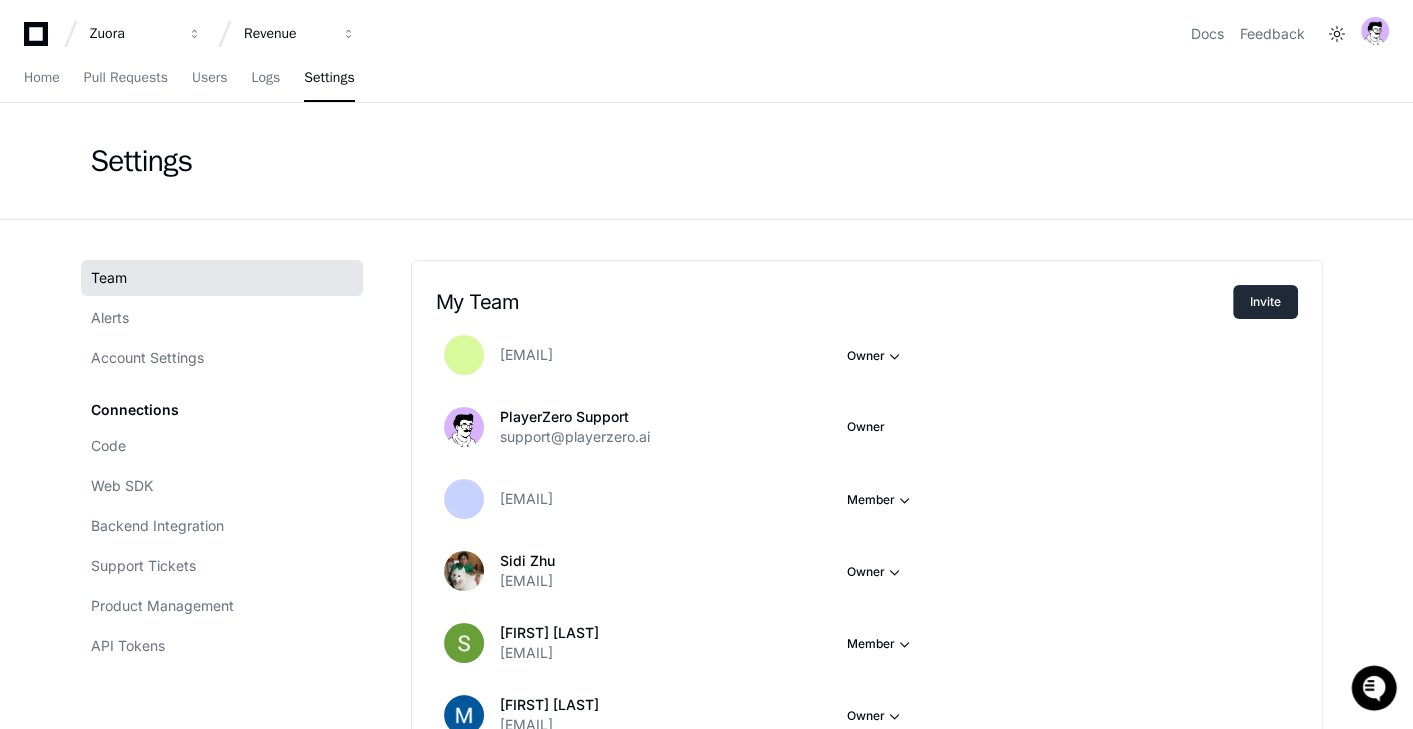 click on "Invite" 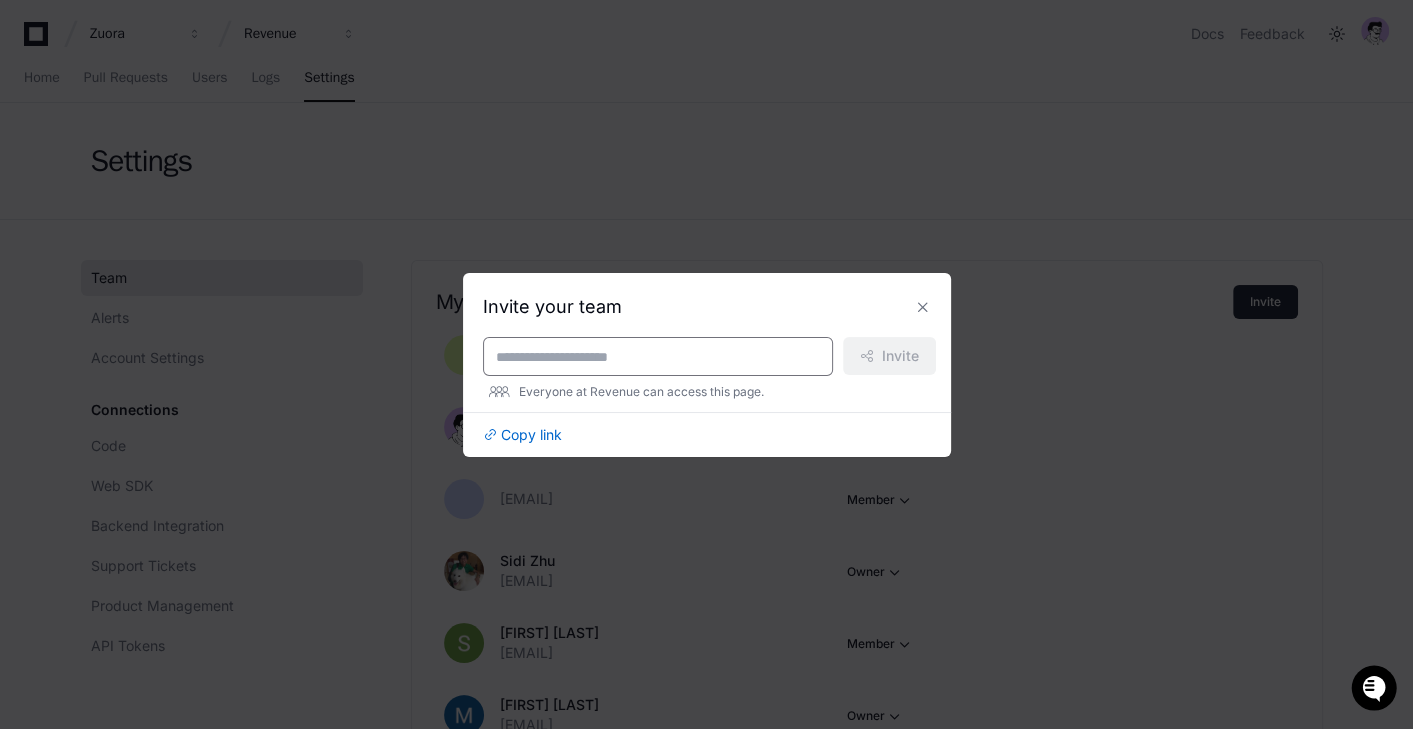 click at bounding box center [658, 357] 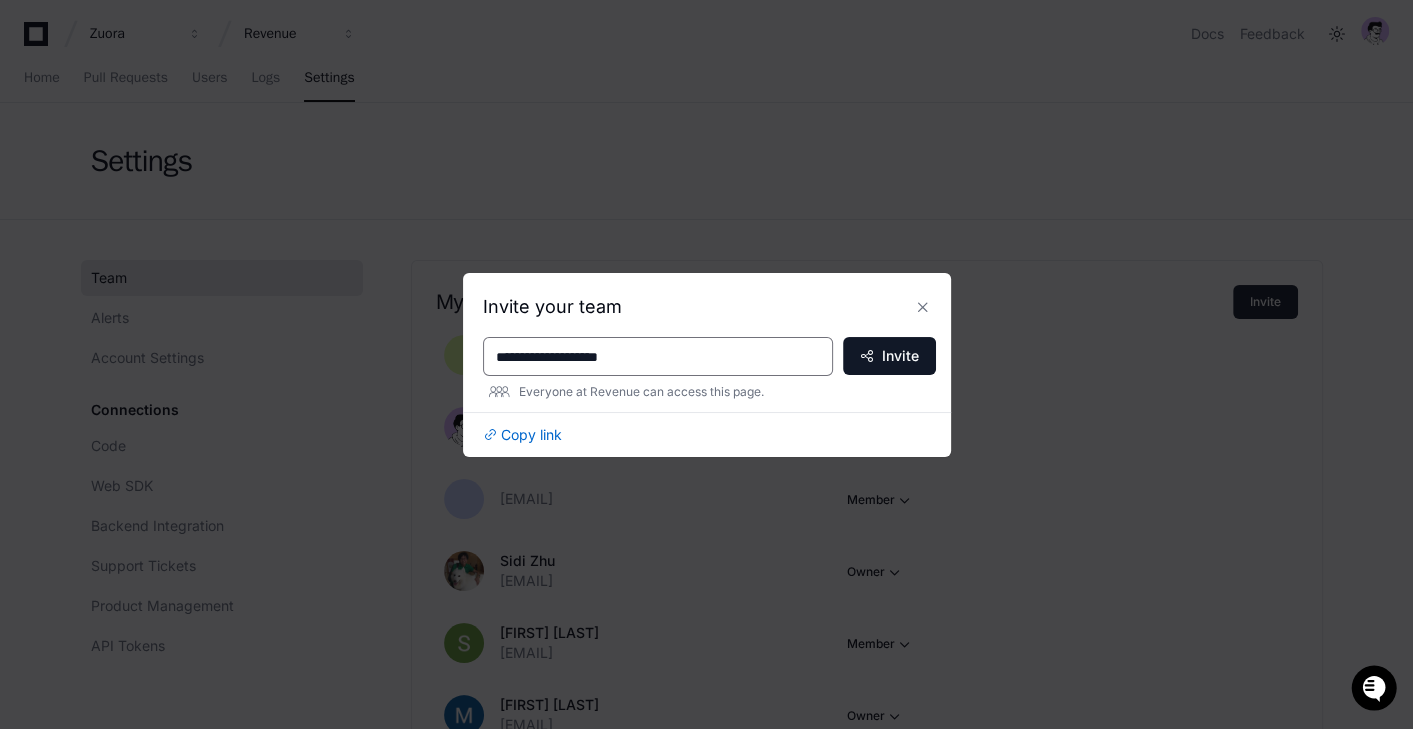 type on "**********" 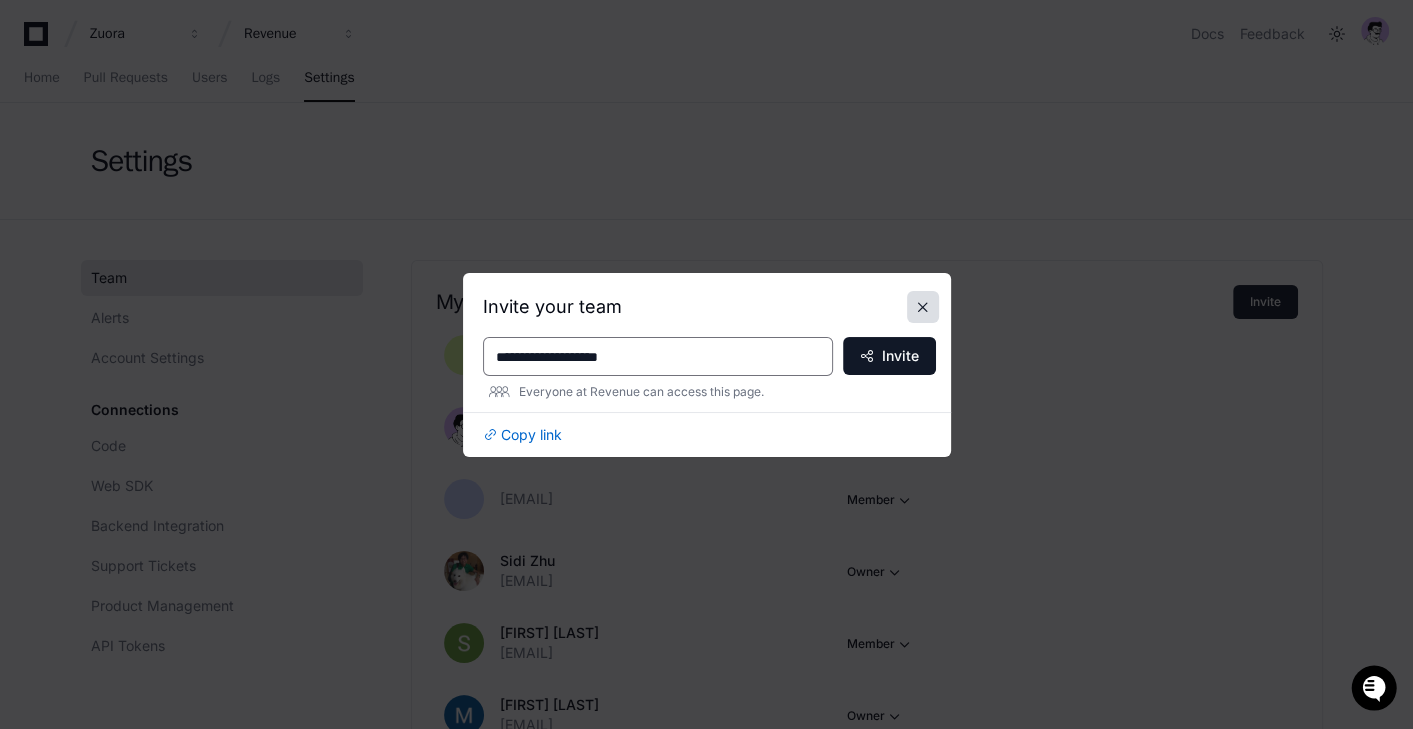 click at bounding box center [923, 307] 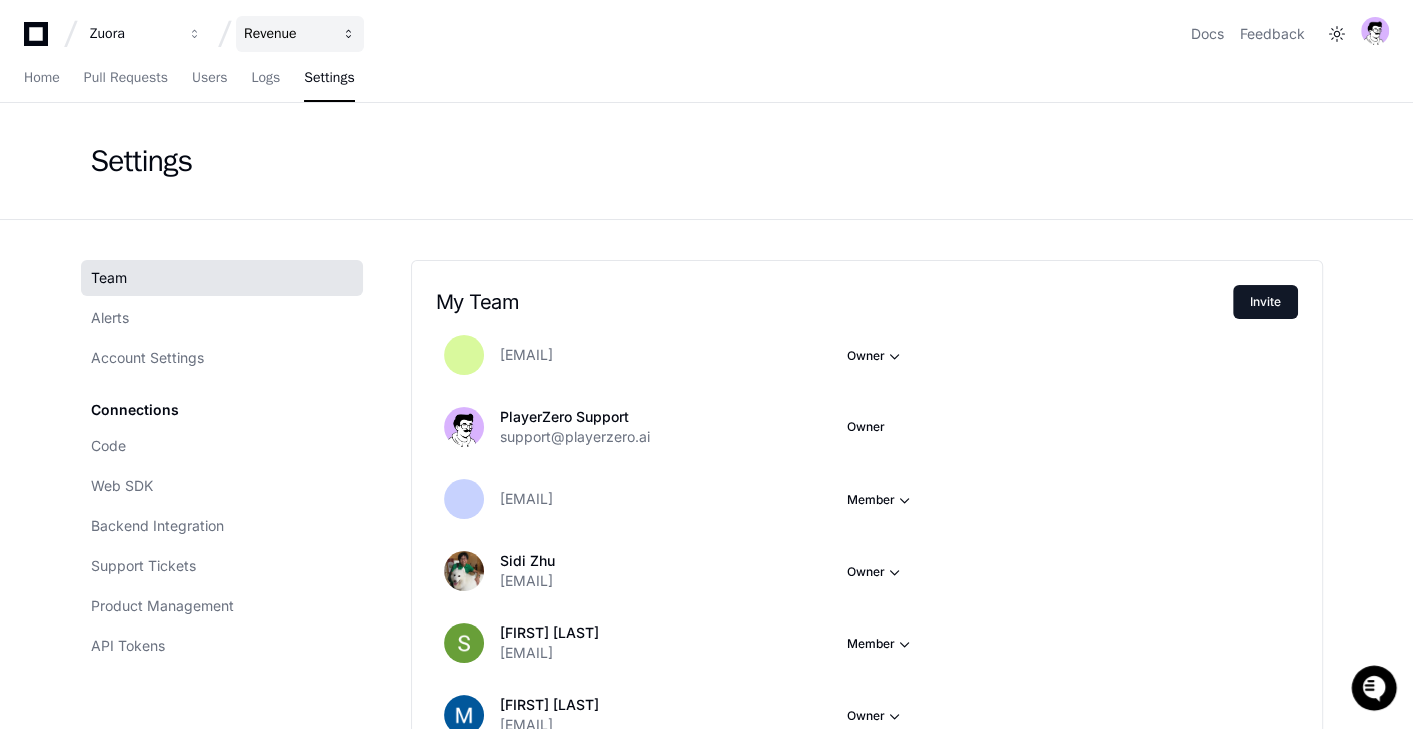 click on "Revenue" at bounding box center [133, 34] 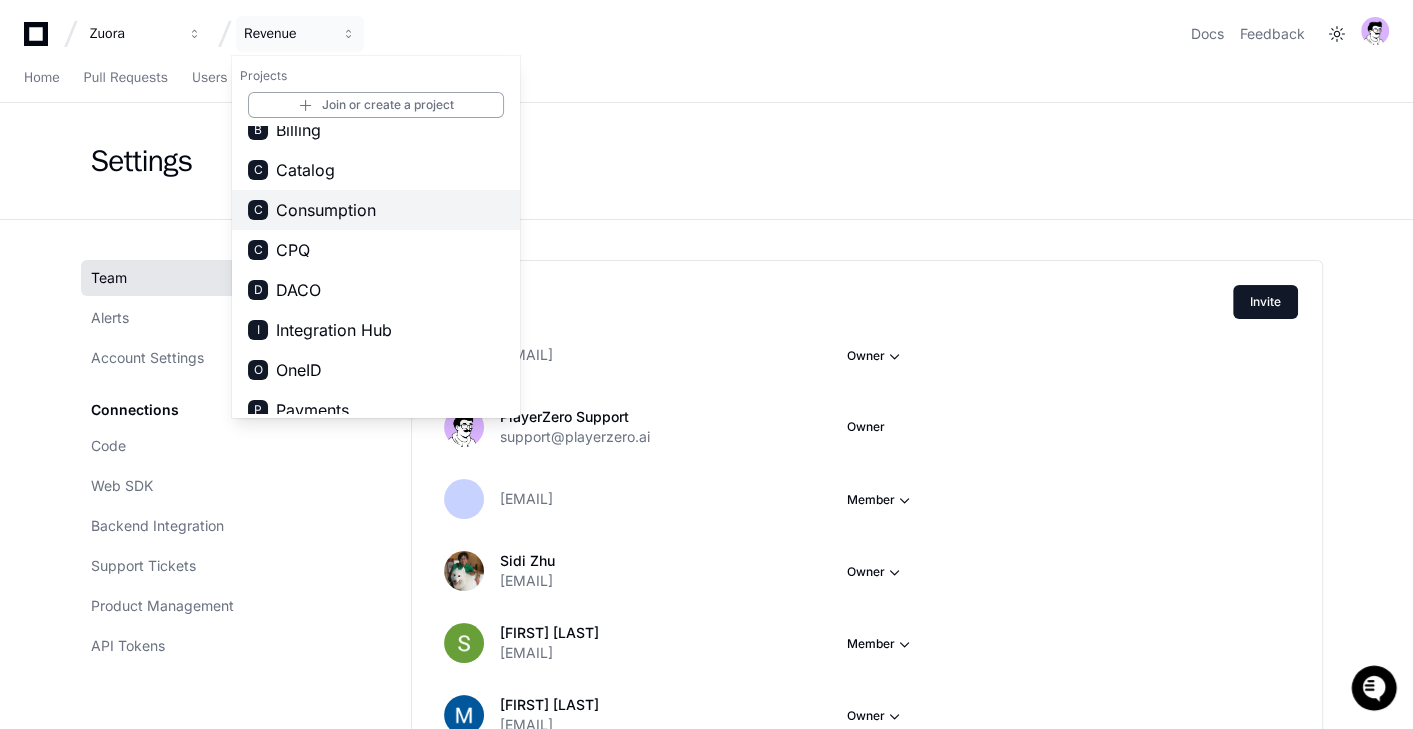scroll, scrollTop: 71, scrollLeft: 0, axis: vertical 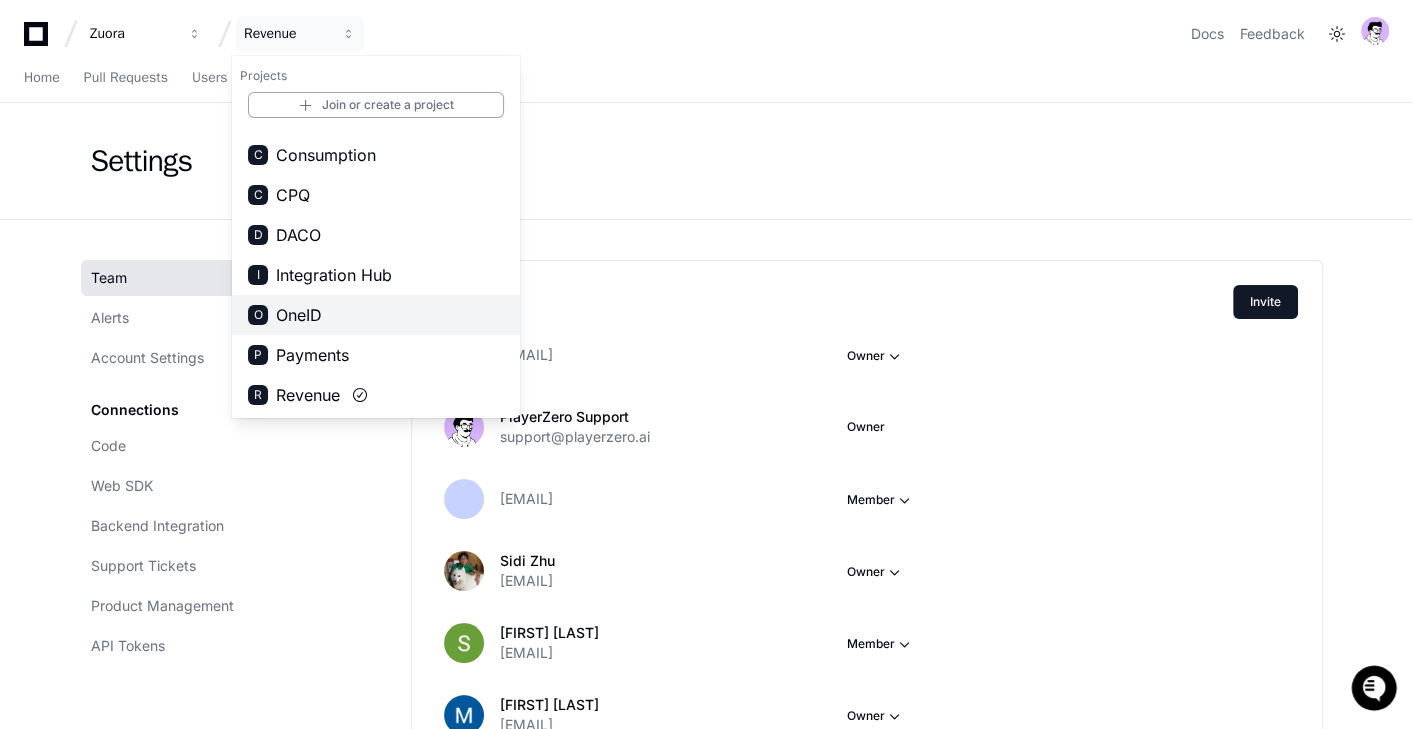 click on "O  OneID" at bounding box center [376, 315] 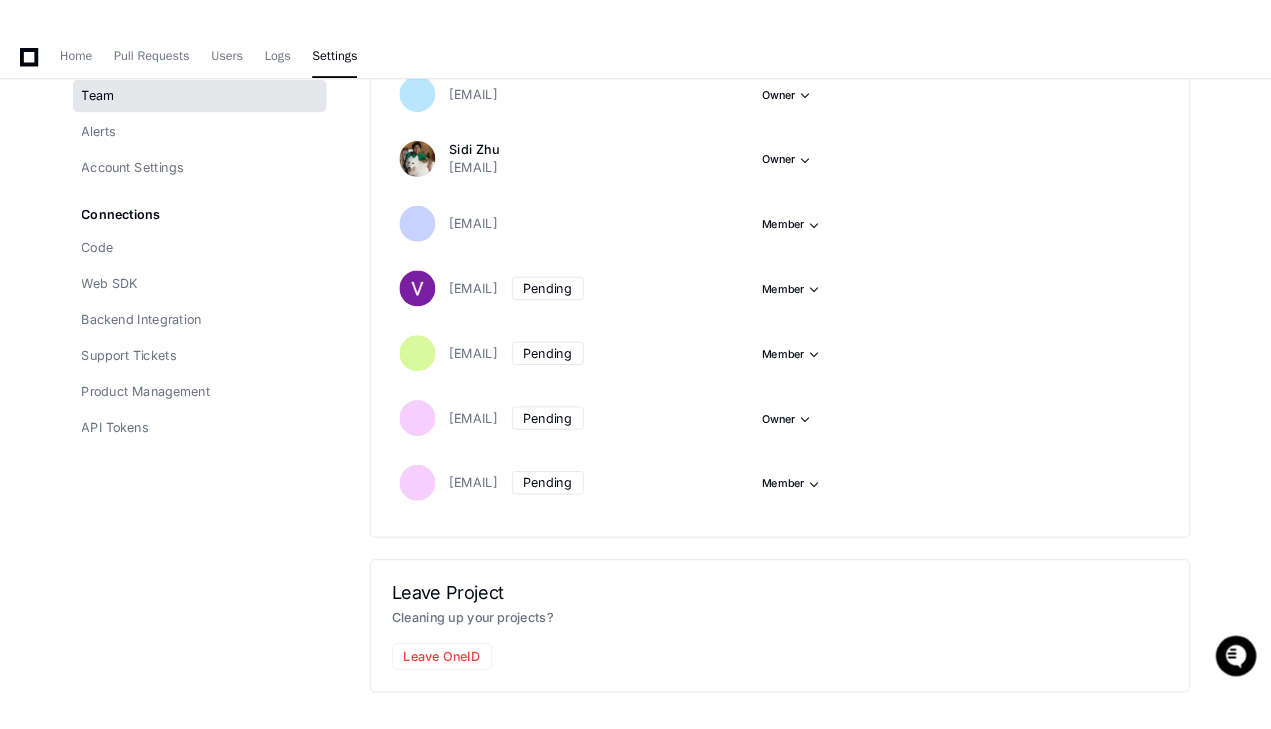 scroll, scrollTop: 0, scrollLeft: 0, axis: both 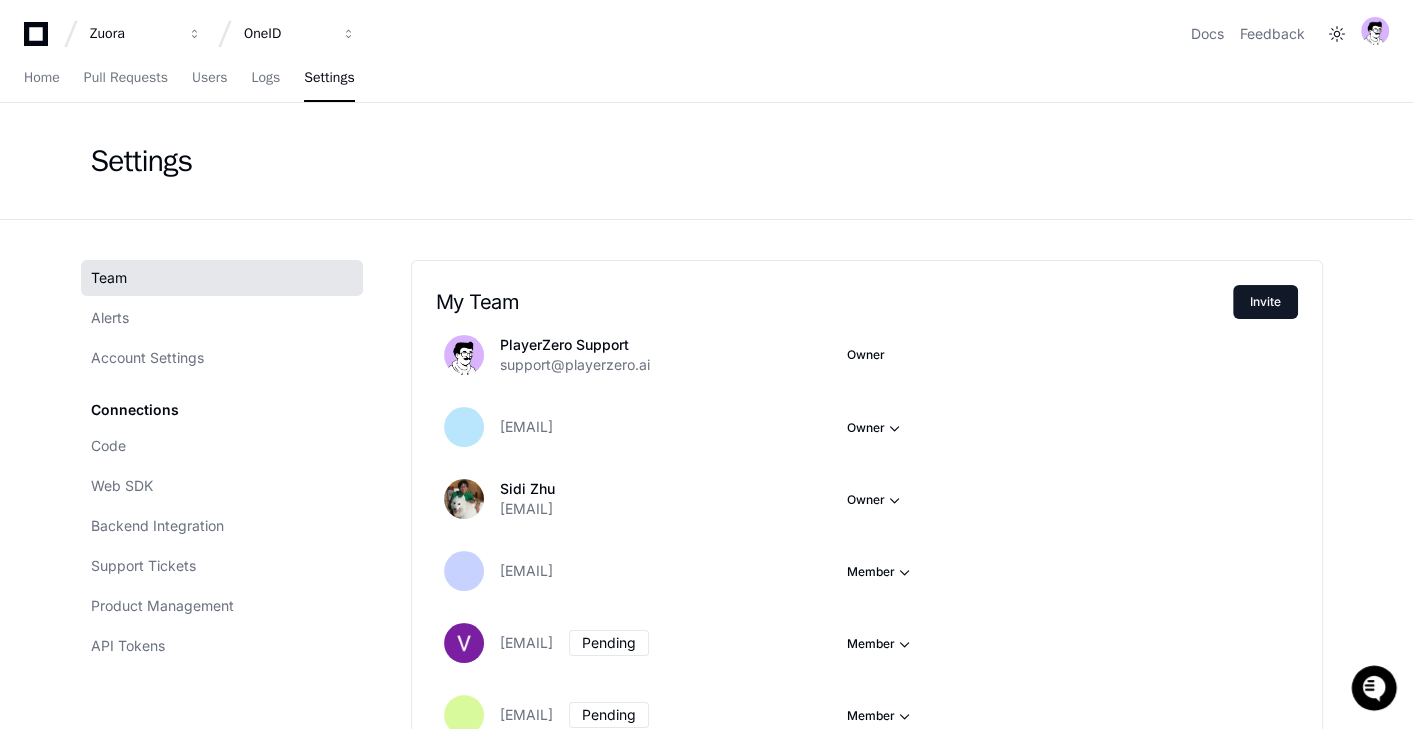 click on "Zuora OneID  Docs  Feedback" at bounding box center [706, 34] 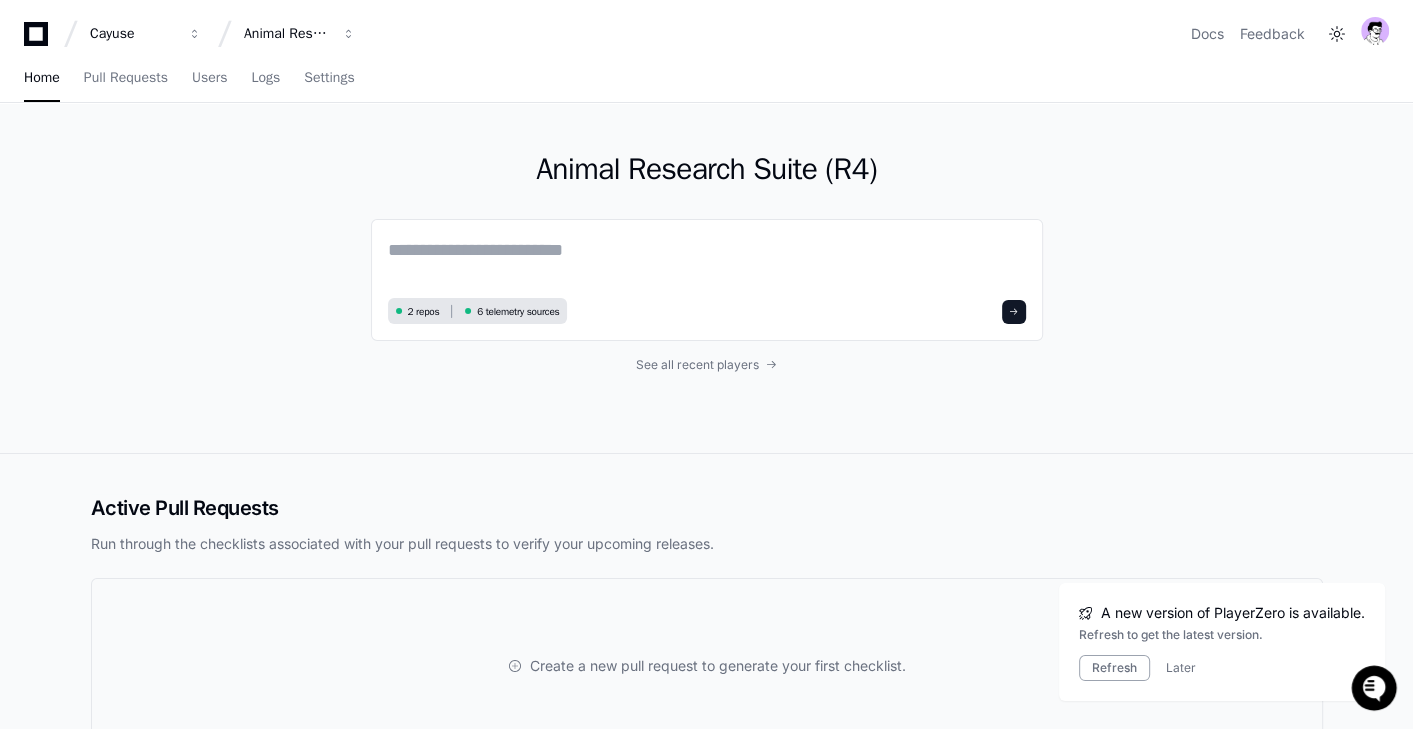 scroll, scrollTop: 0, scrollLeft: 0, axis: both 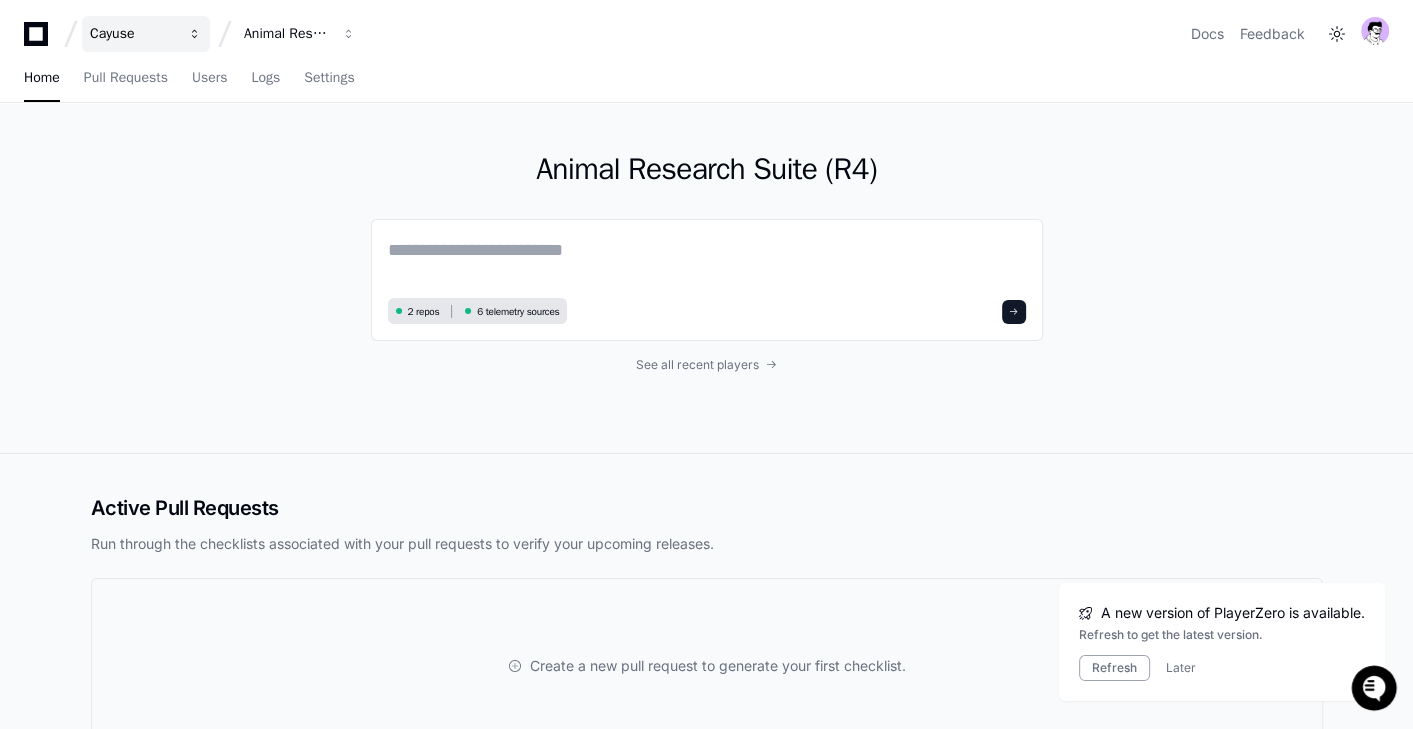 click on "Cayuse" at bounding box center (133, 34) 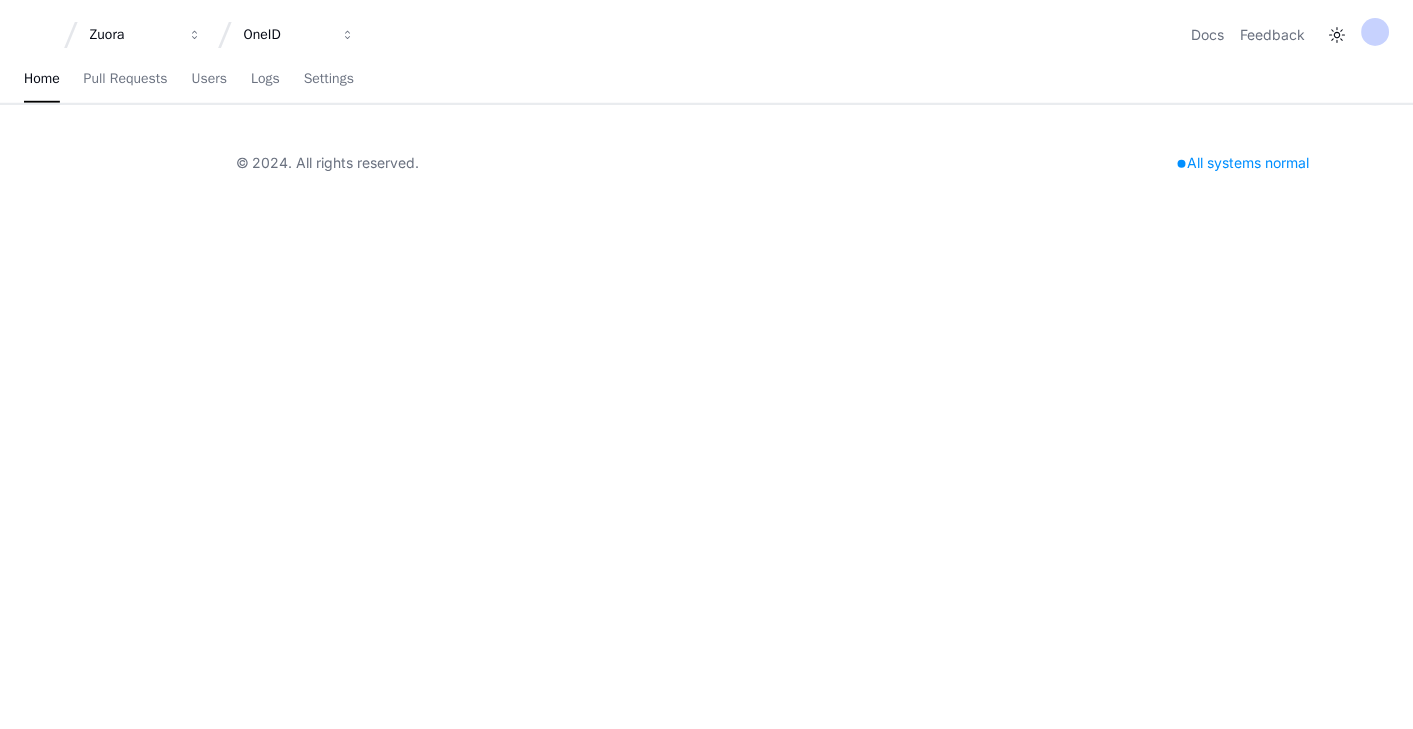 scroll, scrollTop: 0, scrollLeft: 0, axis: both 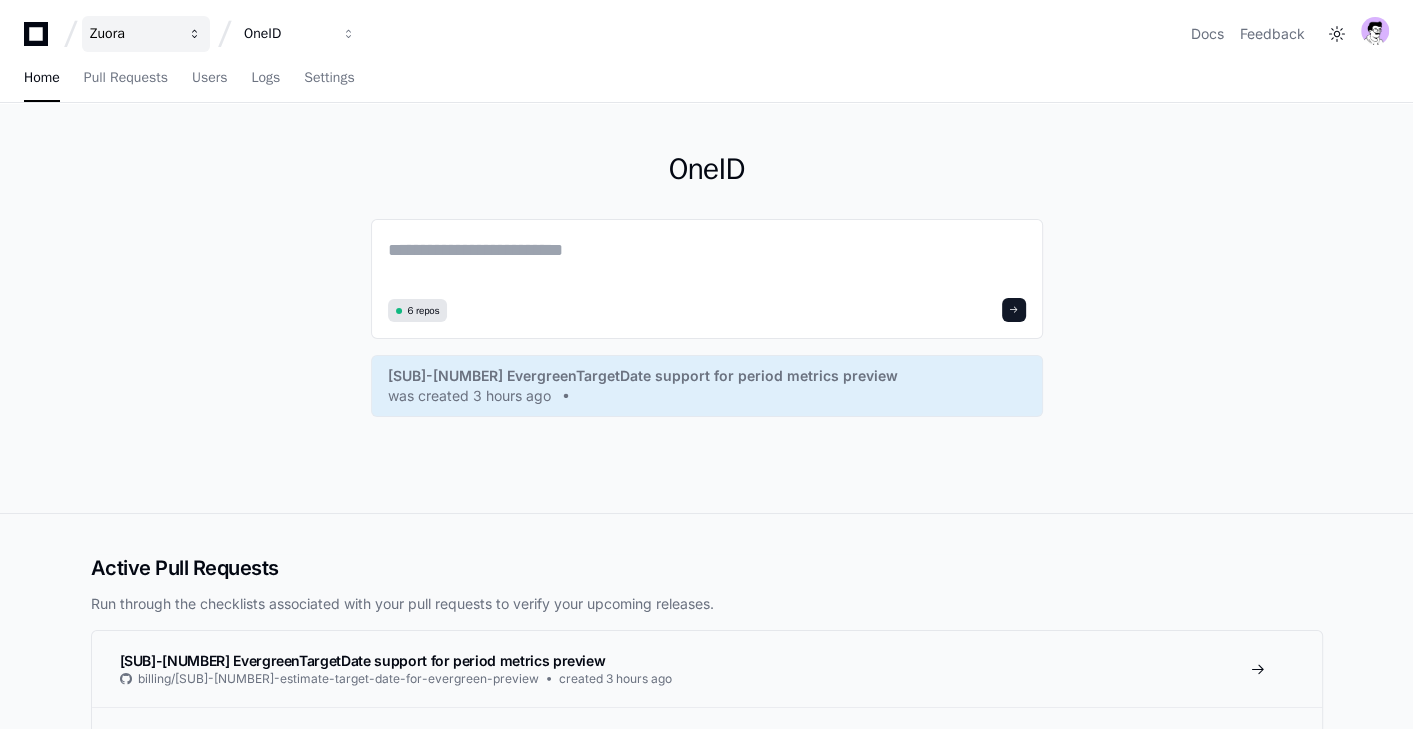 click on "Zuora" at bounding box center [146, 34] 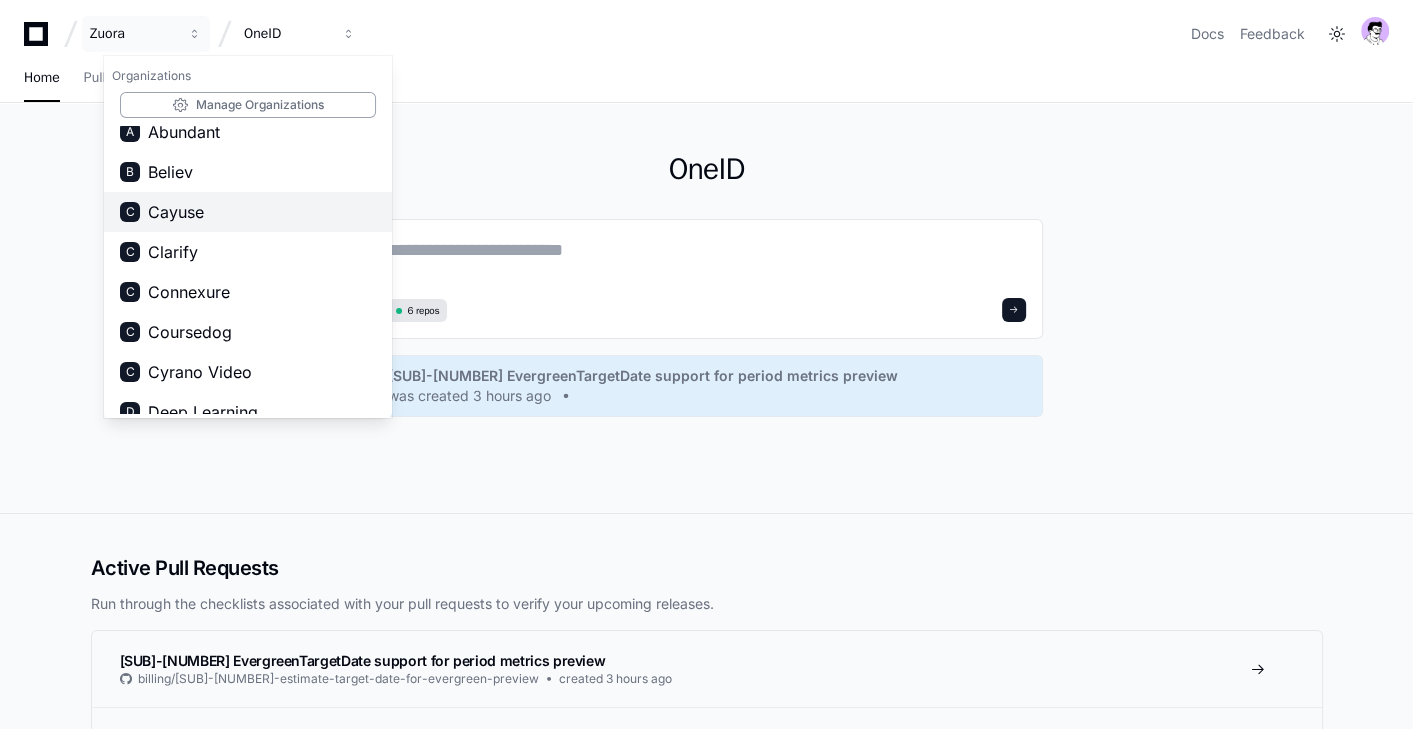 scroll, scrollTop: 15, scrollLeft: 0, axis: vertical 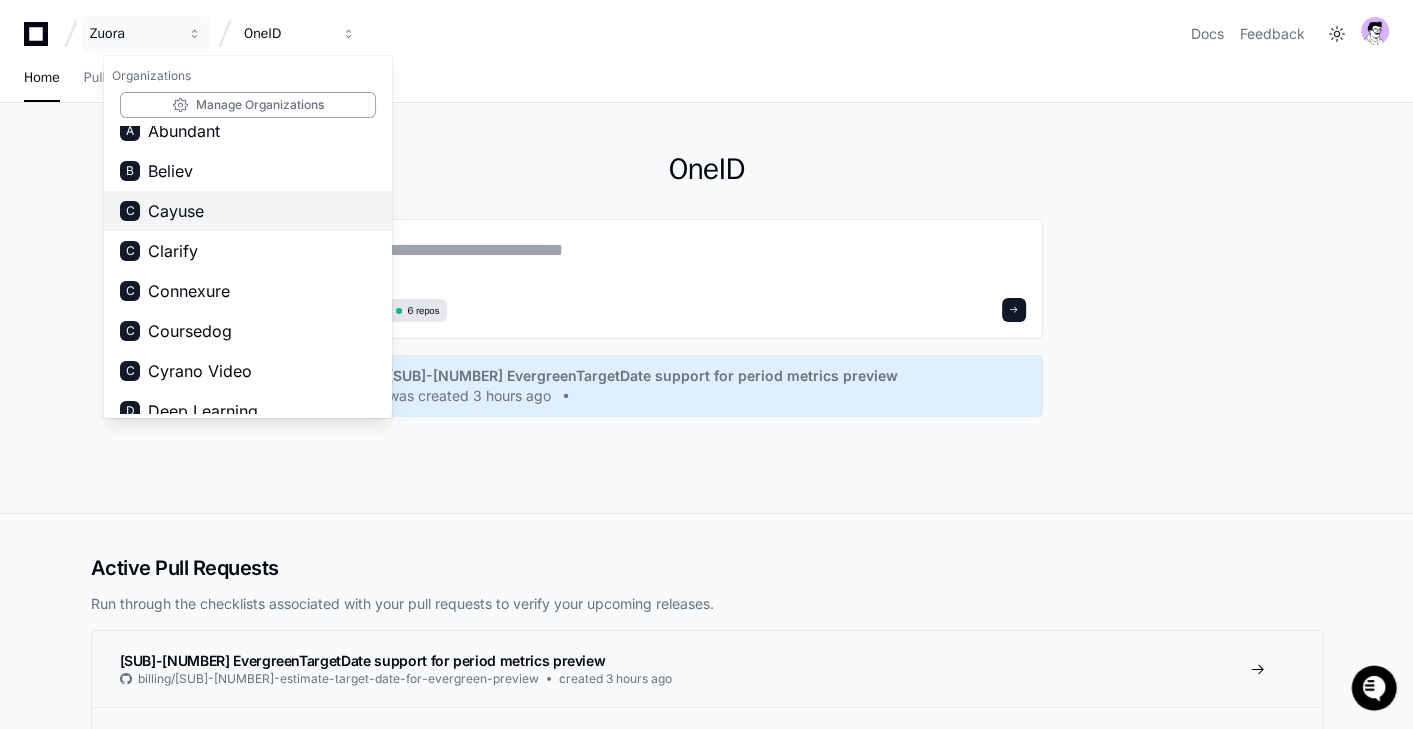 click on "C  Cayuse" at bounding box center [248, 211] 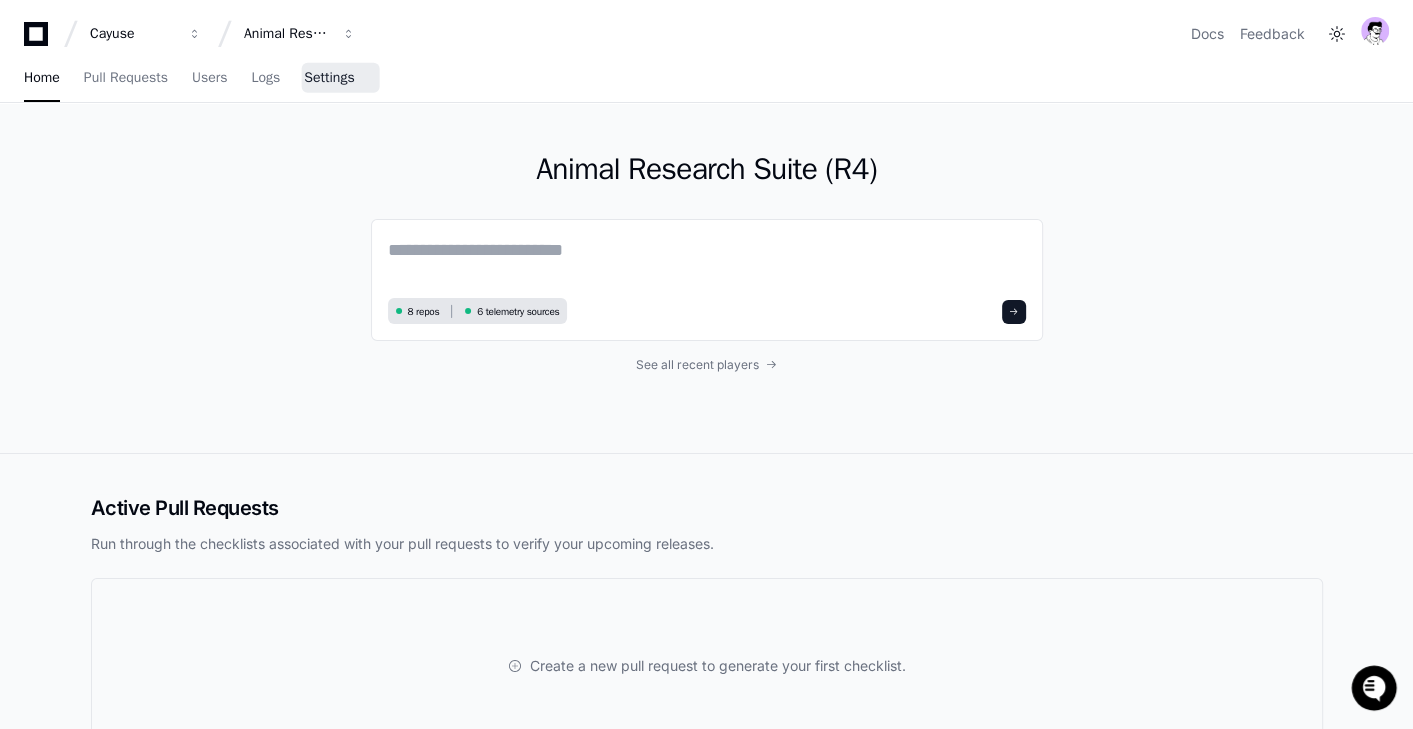click on "Settings" at bounding box center (329, 79) 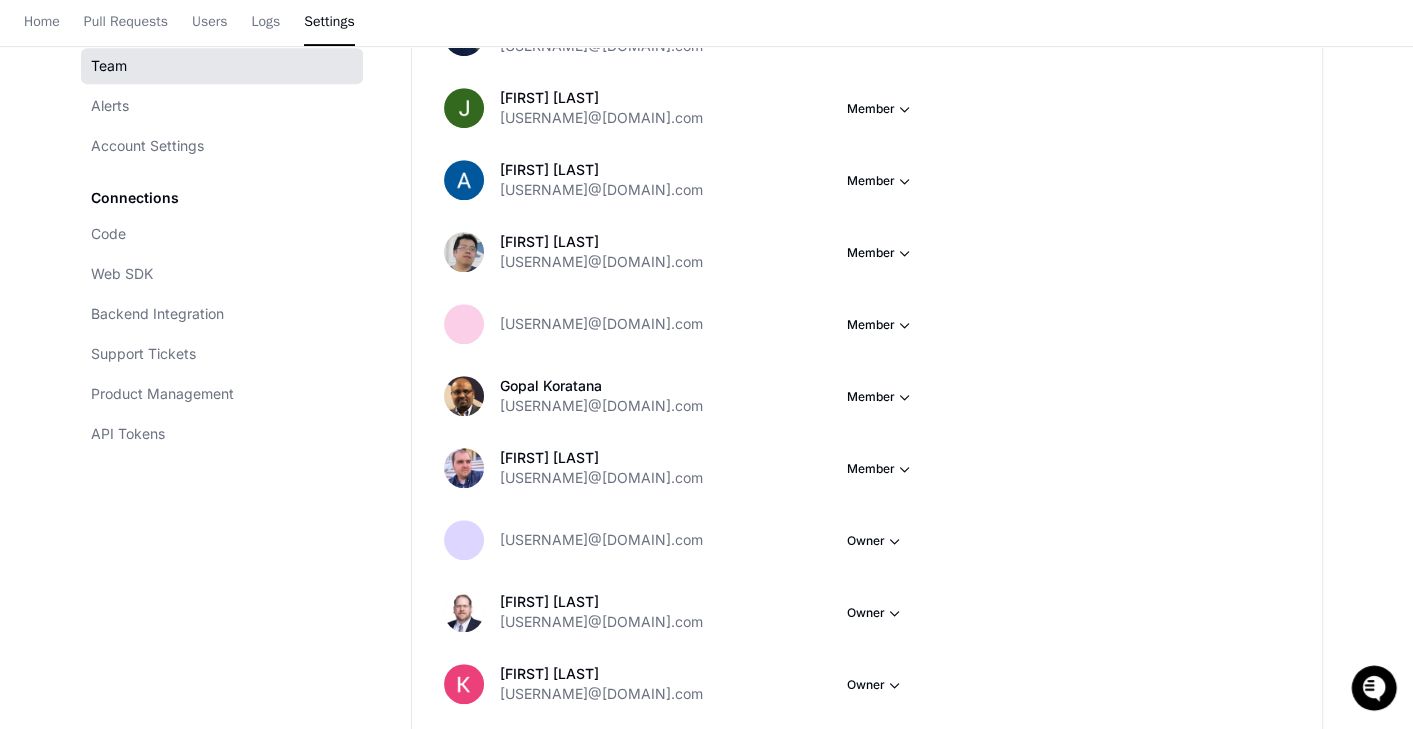 scroll, scrollTop: 0, scrollLeft: 0, axis: both 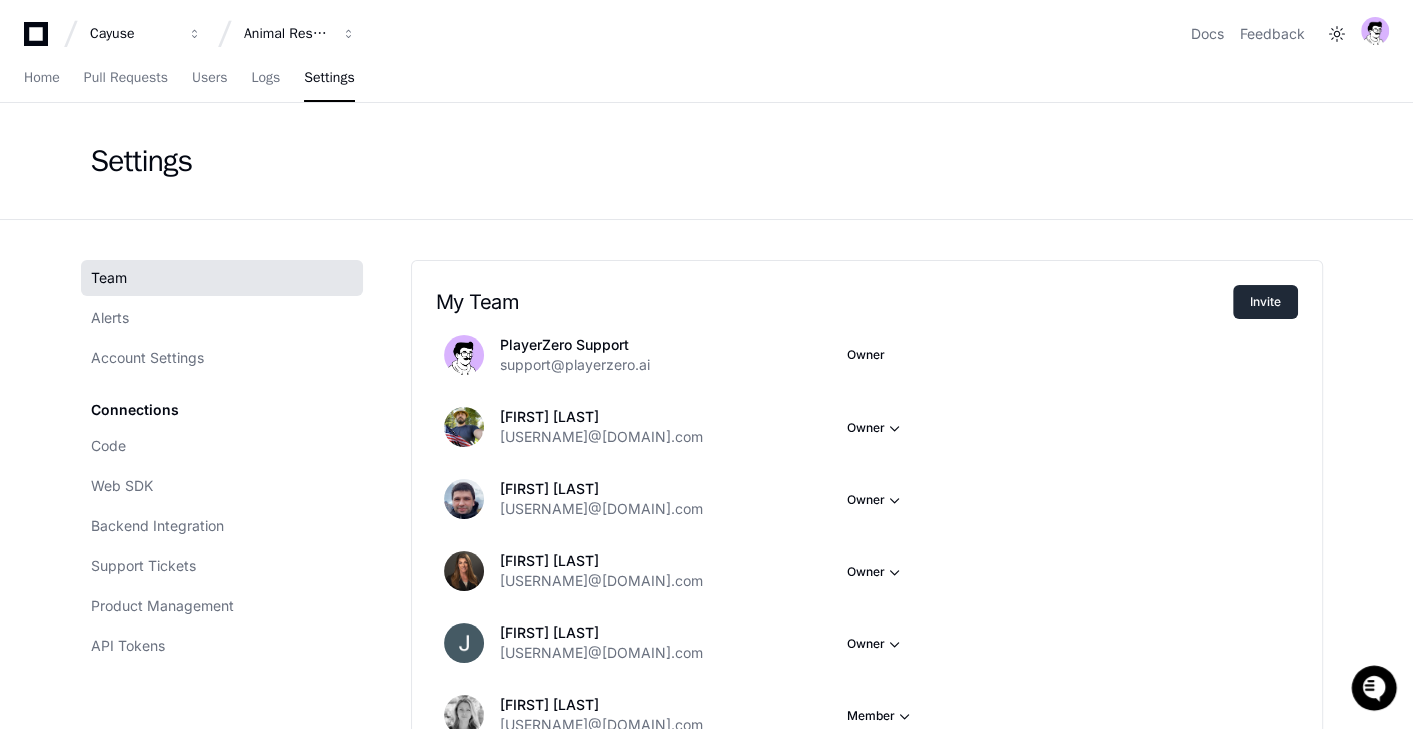 click on "Invite" 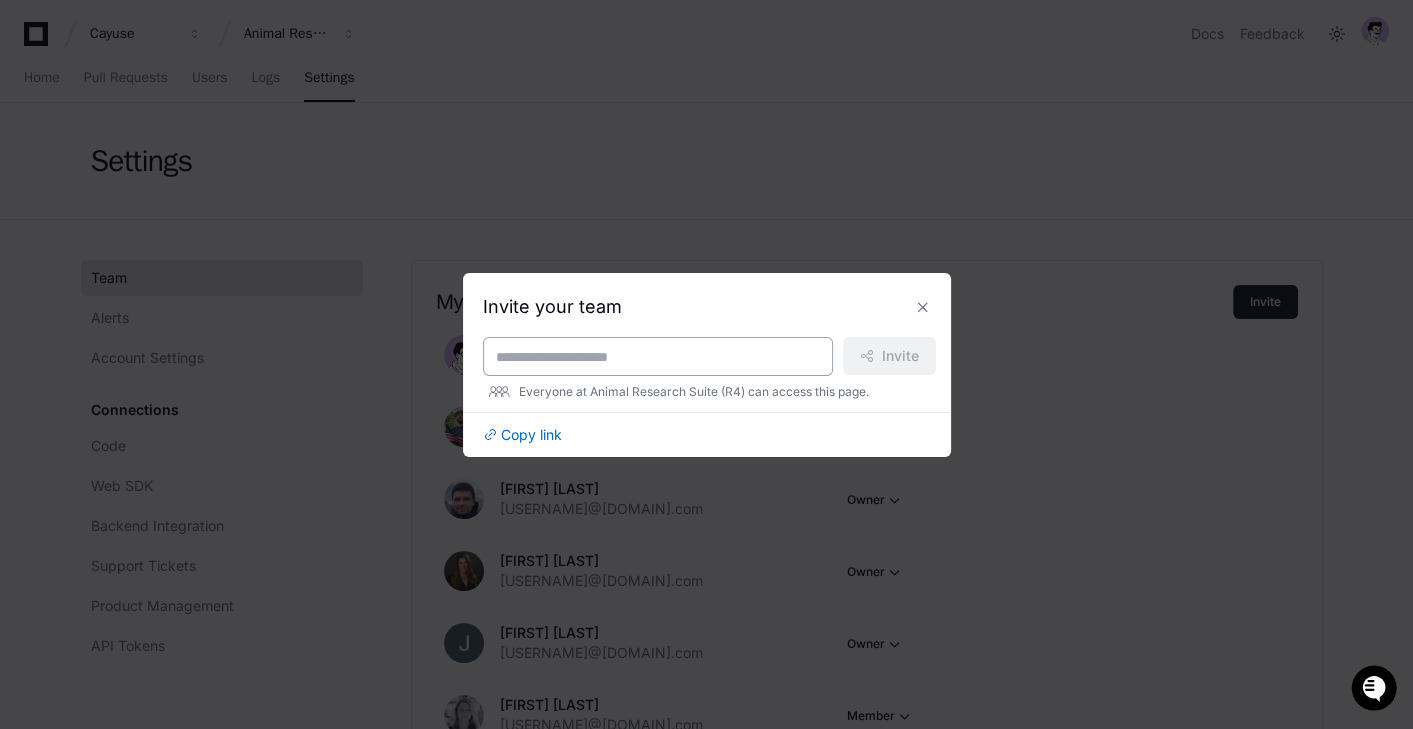 click at bounding box center [658, 357] 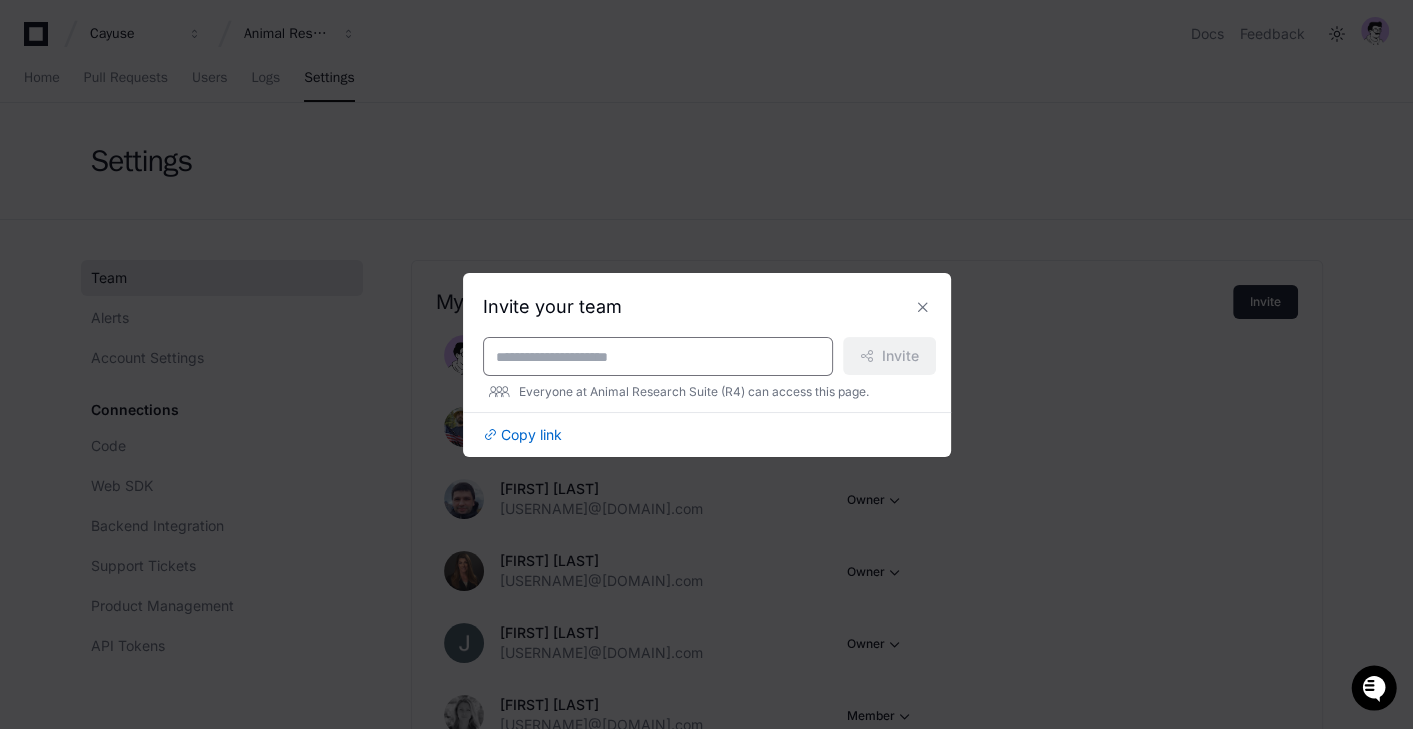 paste on "**********" 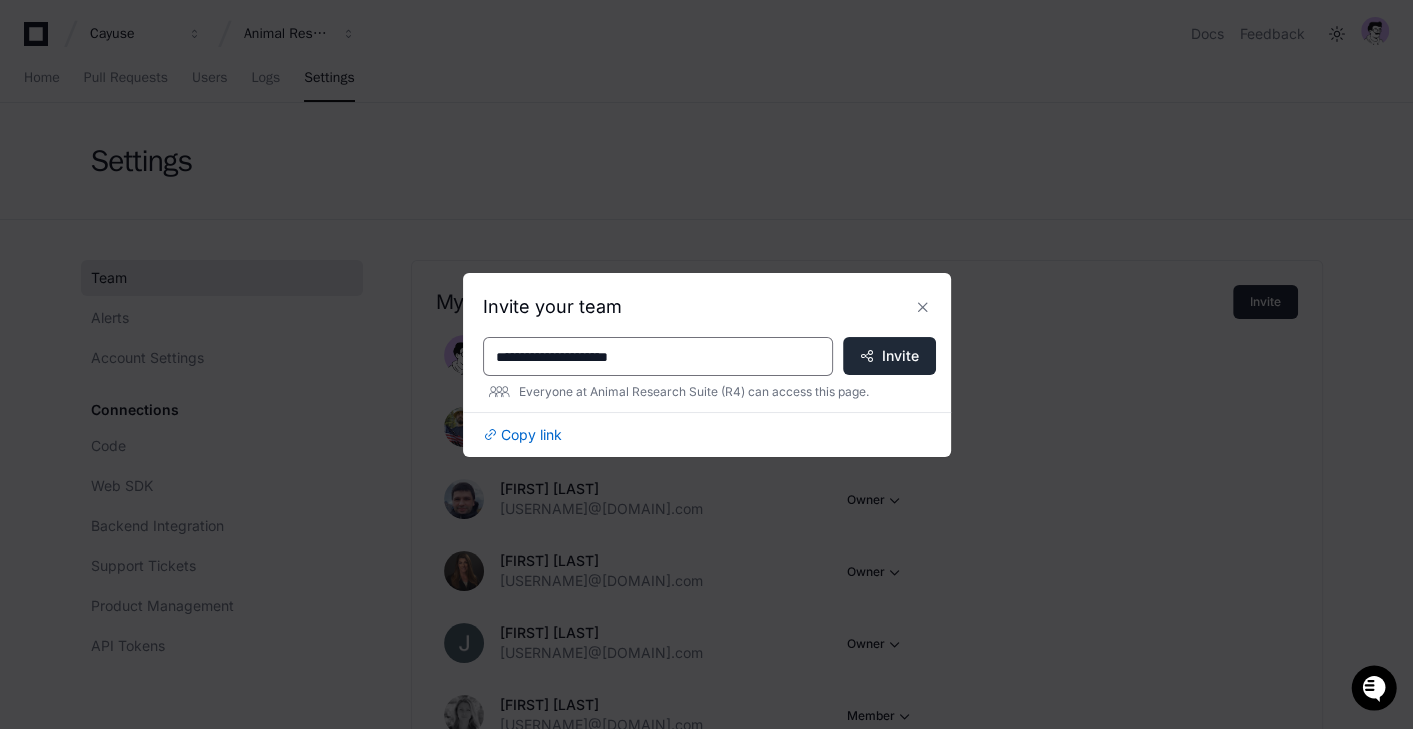 type on "**********" 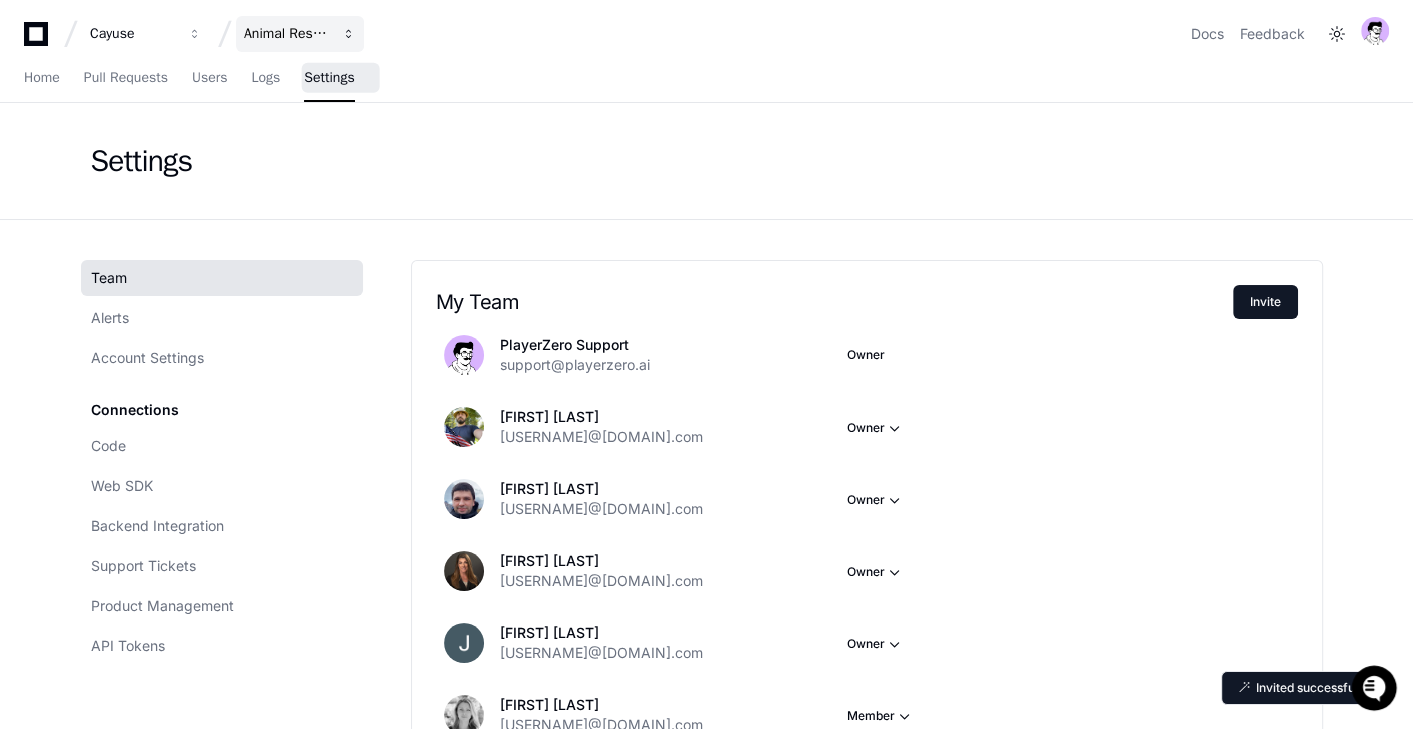click on "Animal Research Suite (R4)" at bounding box center (133, 34) 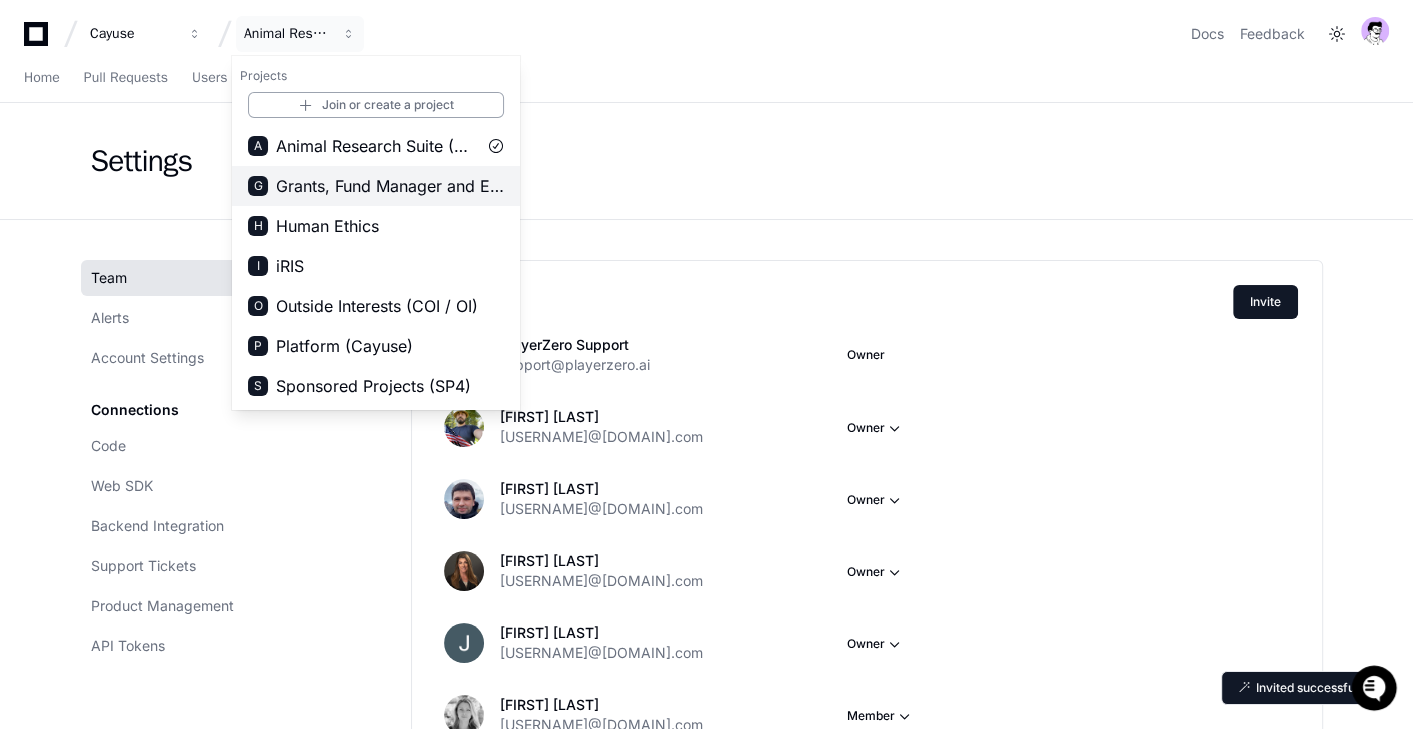 click on "Grants, Fund Manager and Effort (GFE)" at bounding box center [390, 186] 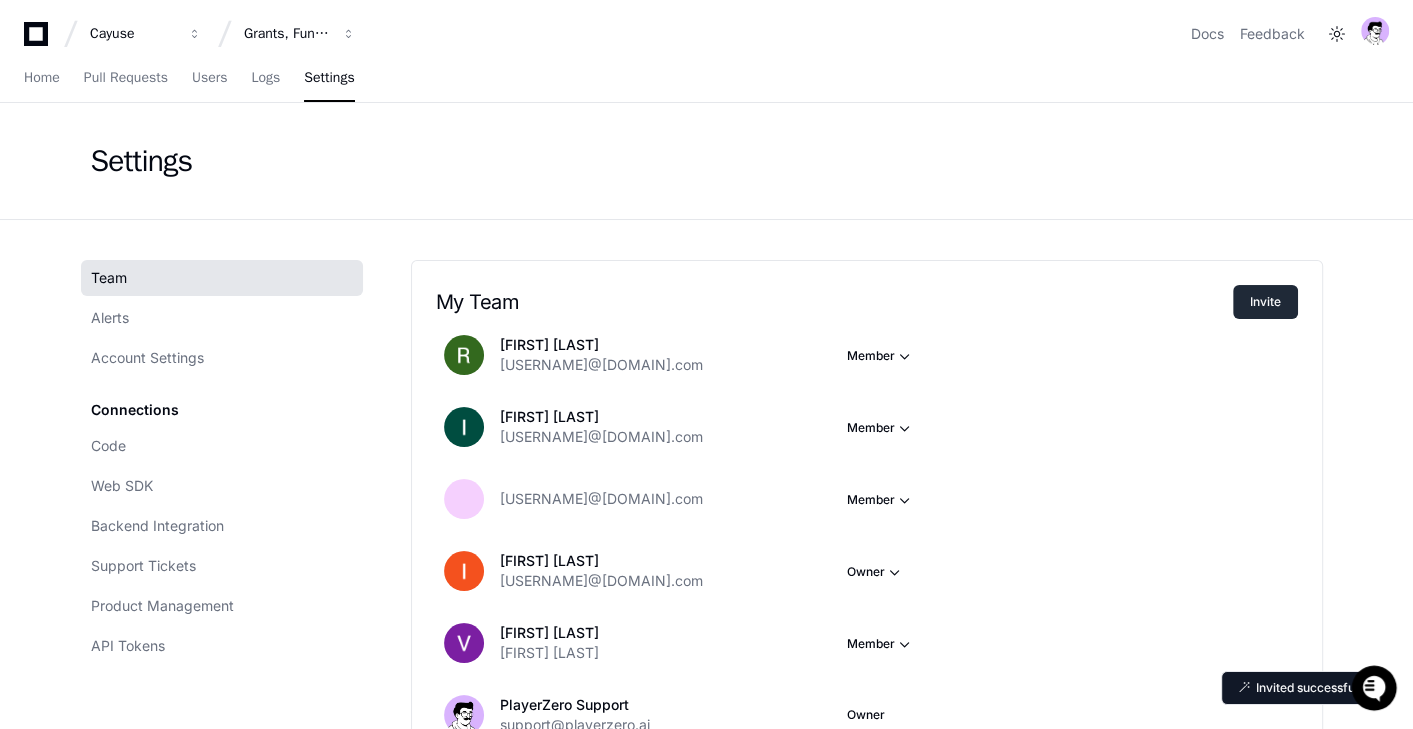 click on "Invite" 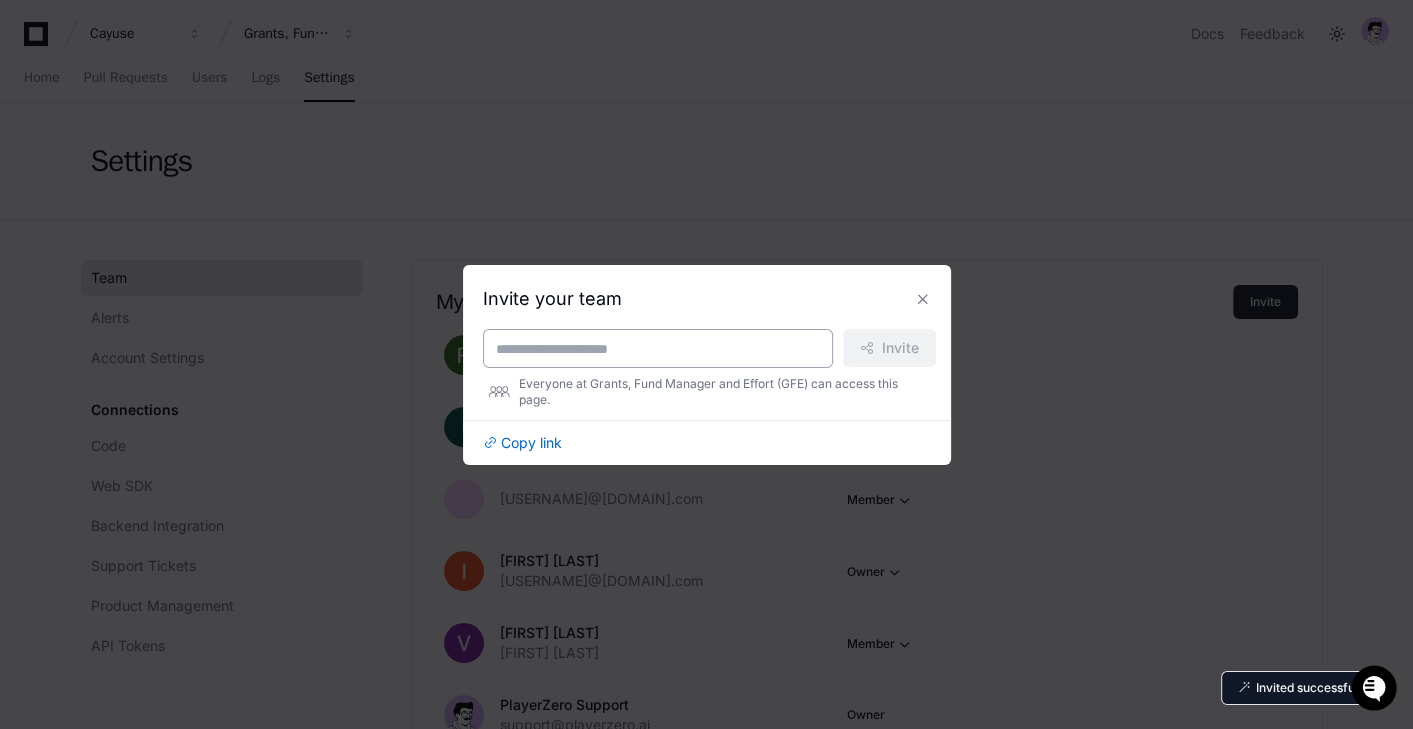 click at bounding box center (658, 349) 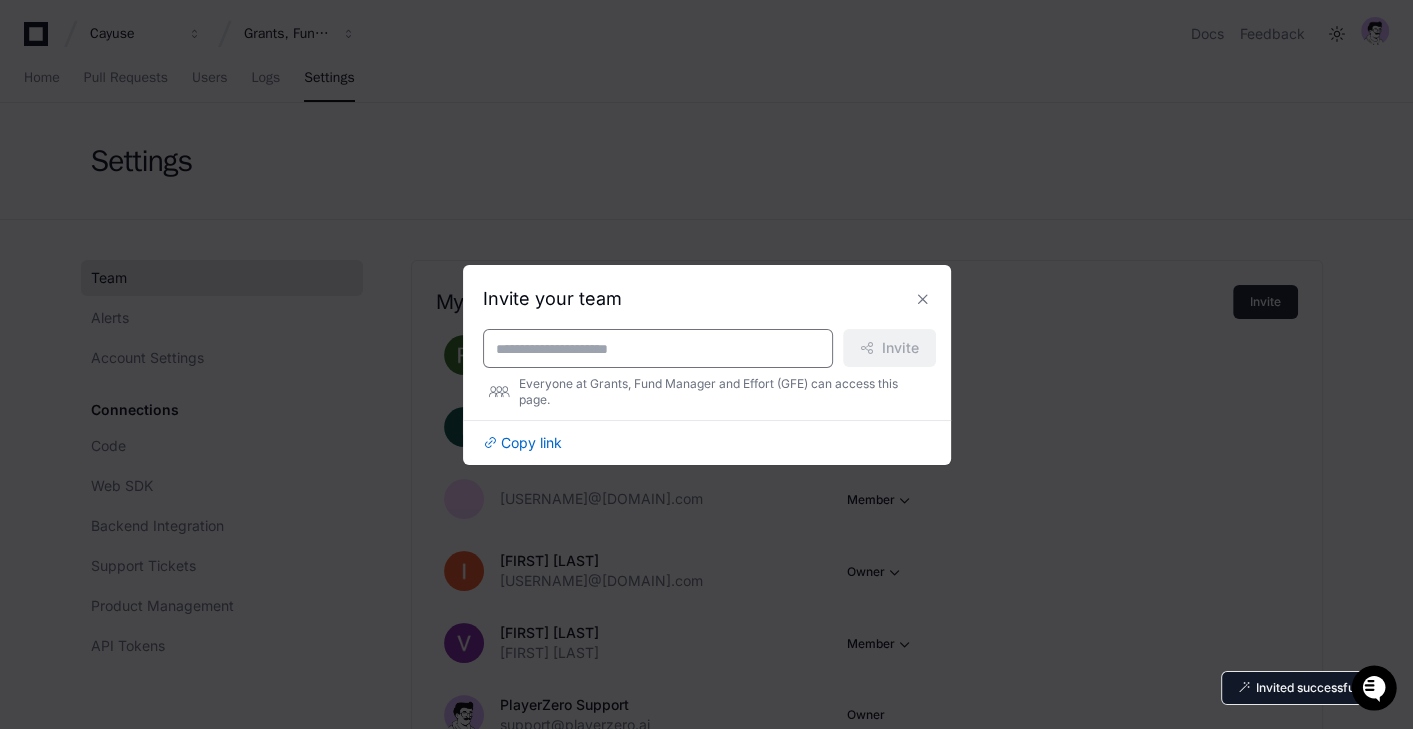 paste on "**********" 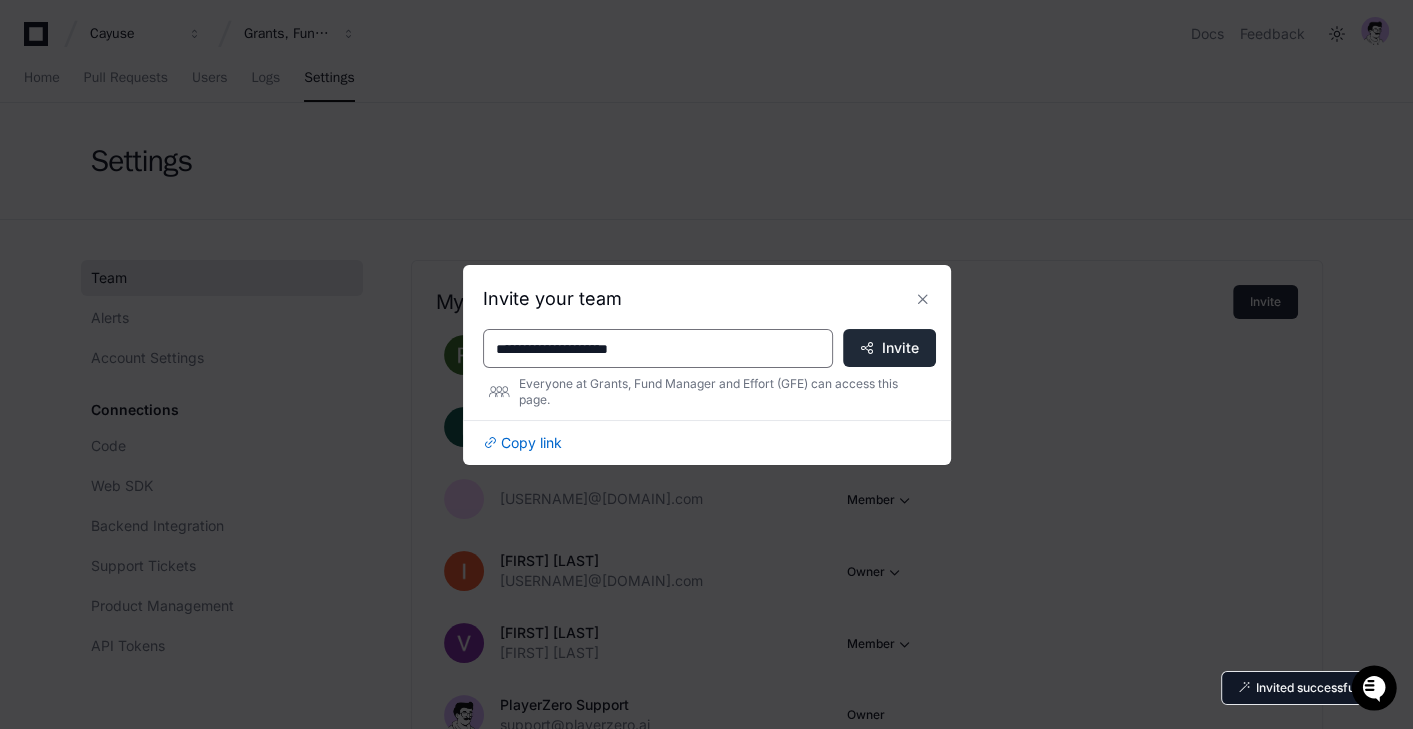type on "**********" 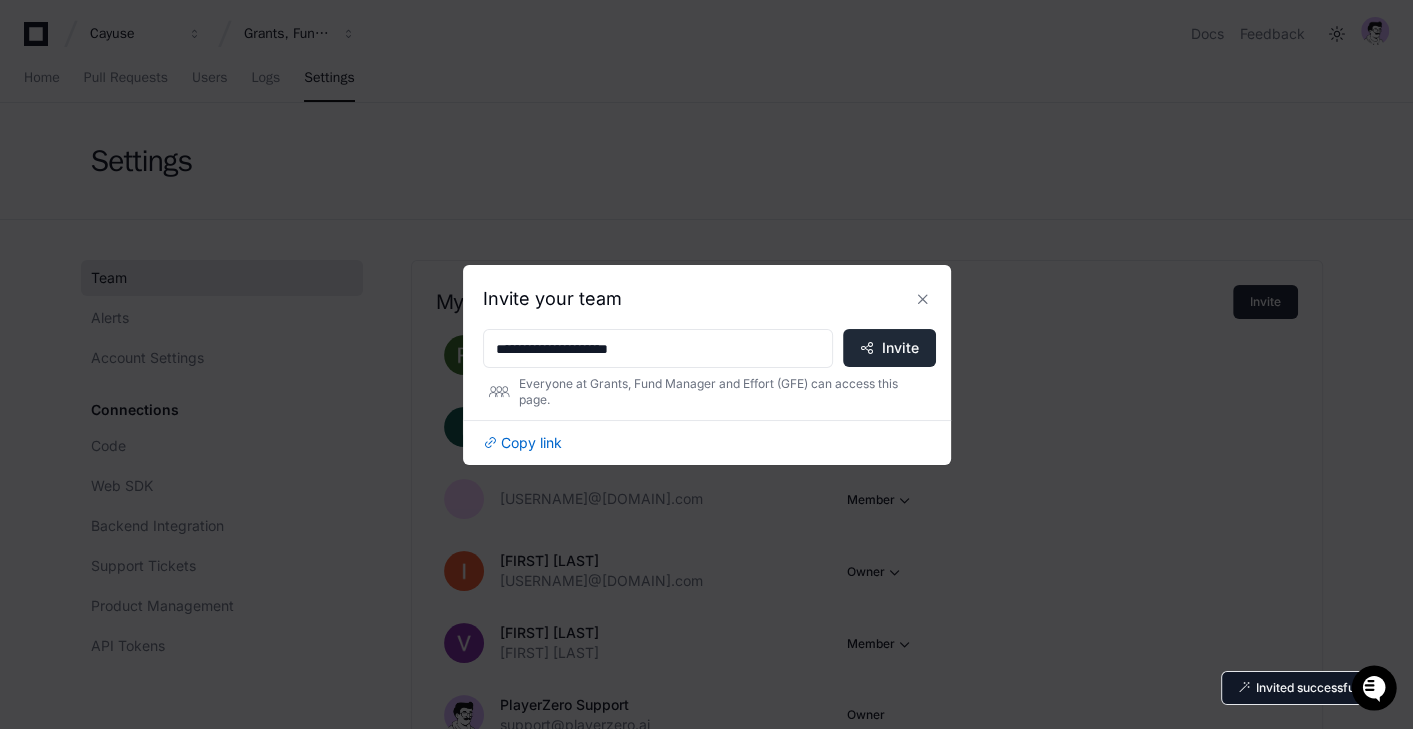 click on "Invite" at bounding box center (889, 348) 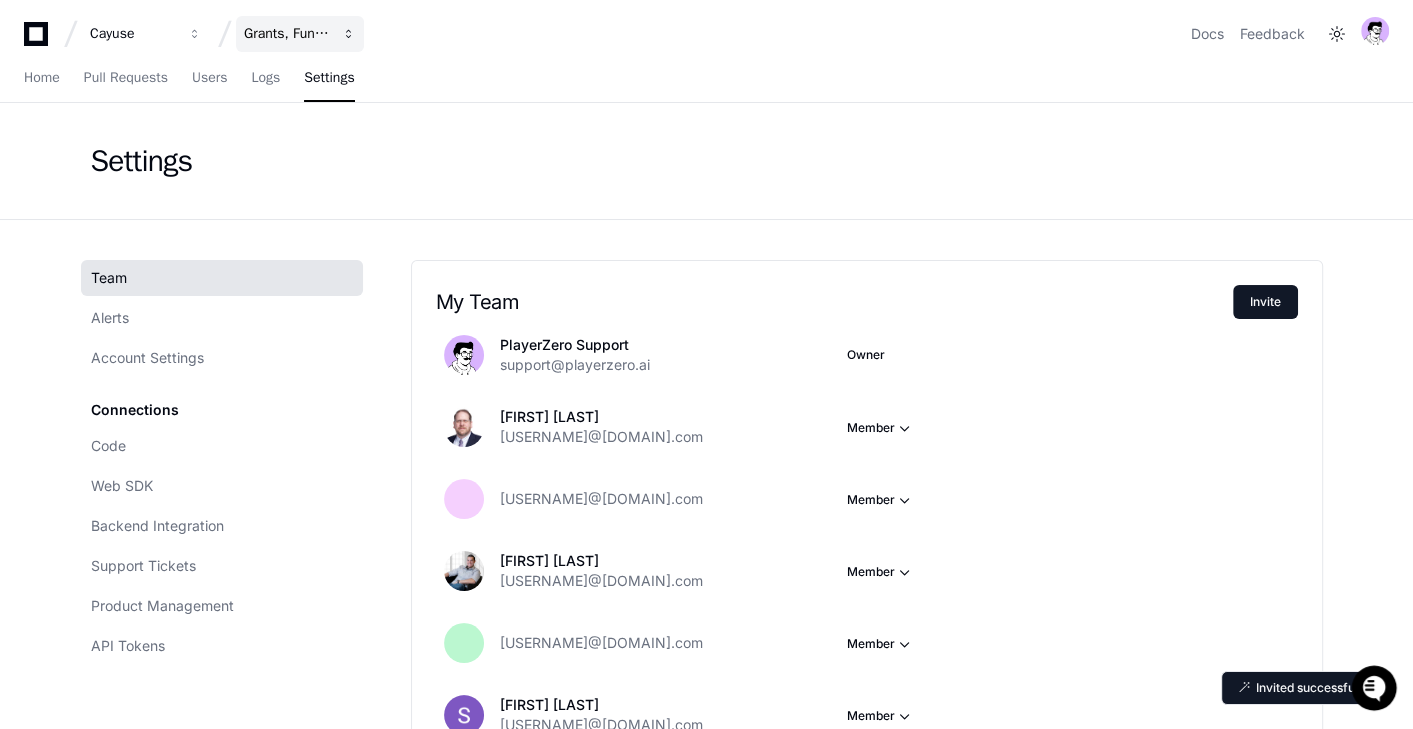 click on "Grants, Fund Manager and Effort (GFE)" at bounding box center (133, 34) 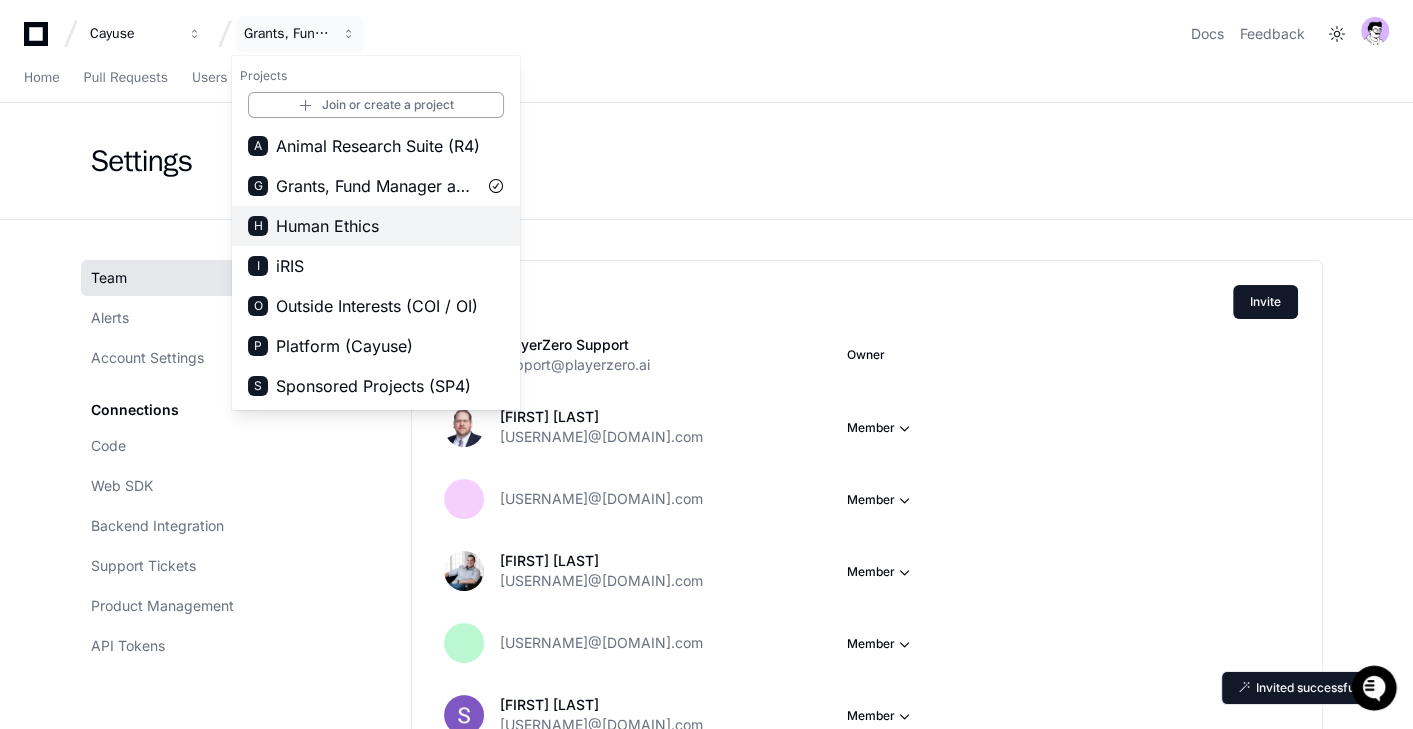 click on "Human Ethics" at bounding box center (327, 226) 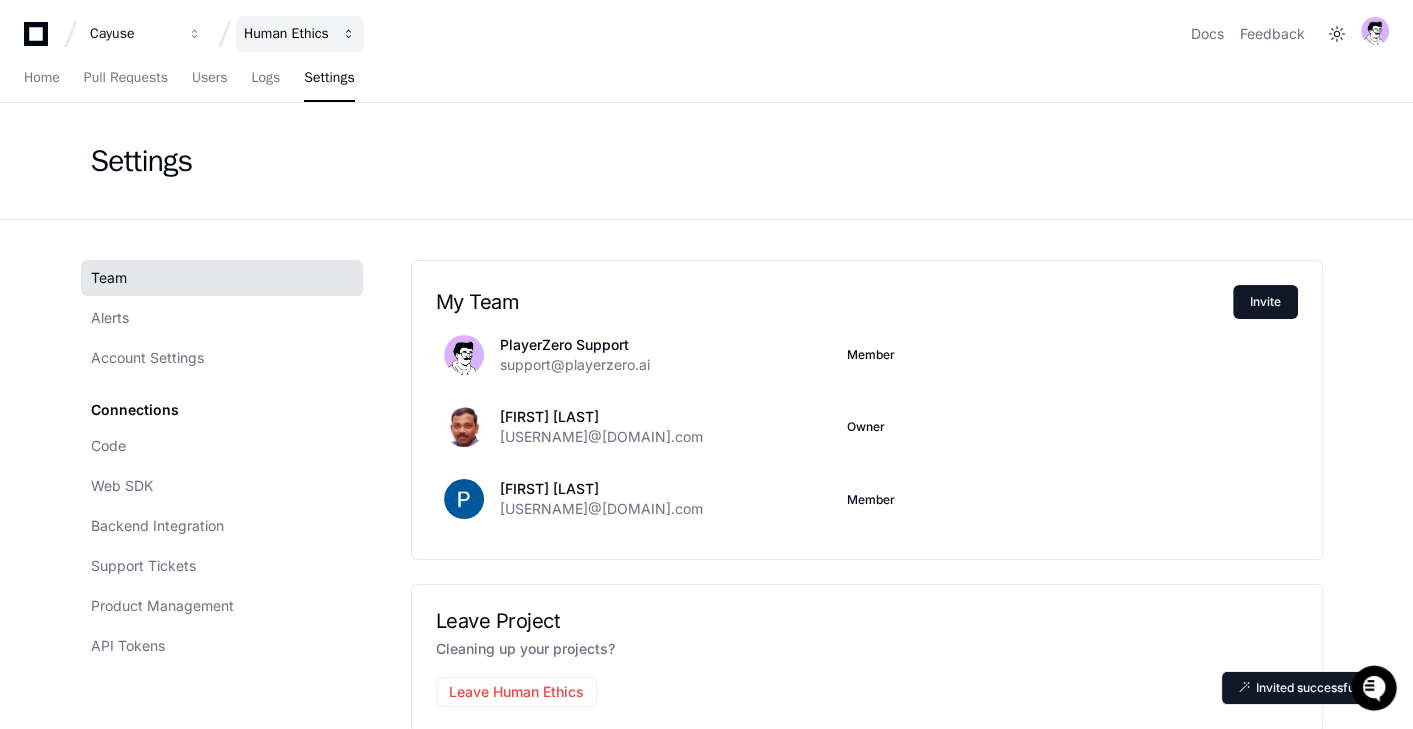 click on "Human Ethics" at bounding box center (300, 34) 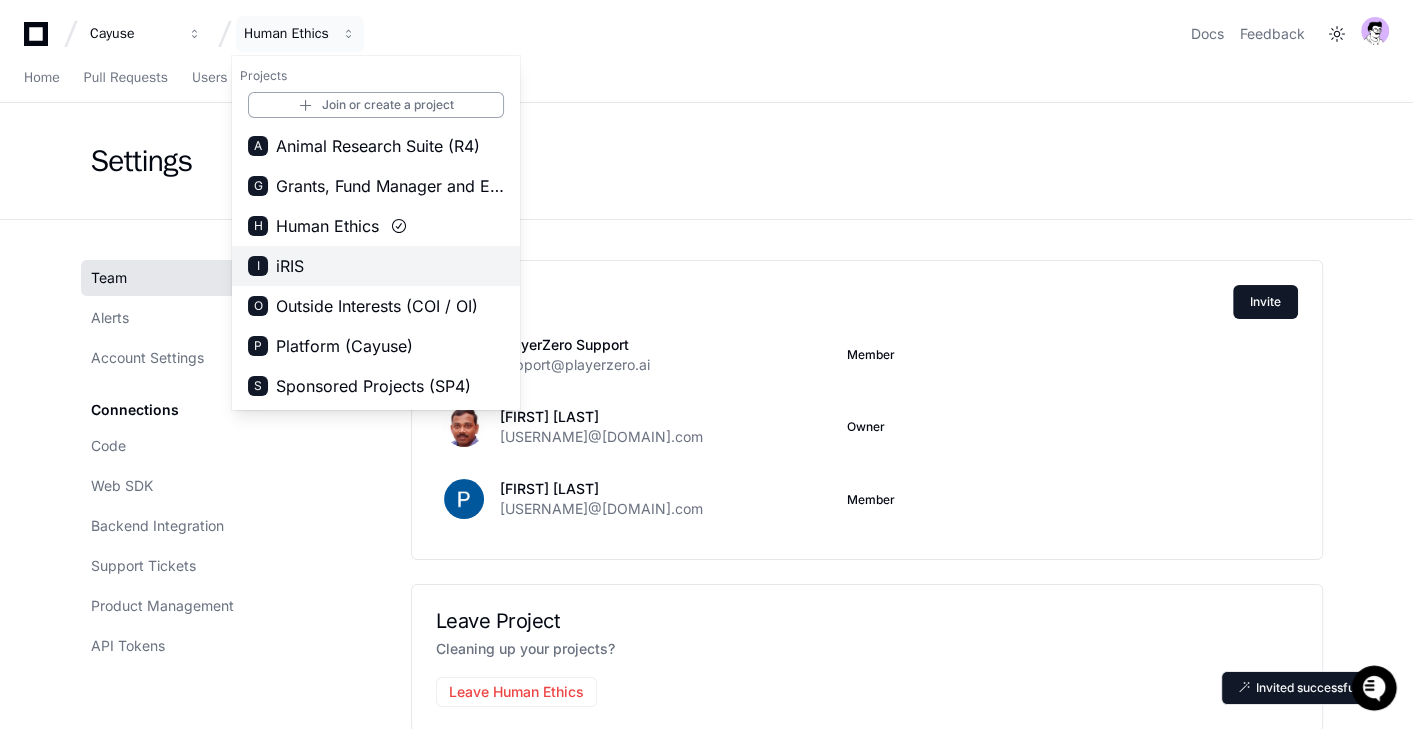 click on "I  iRIS" at bounding box center (376, 266) 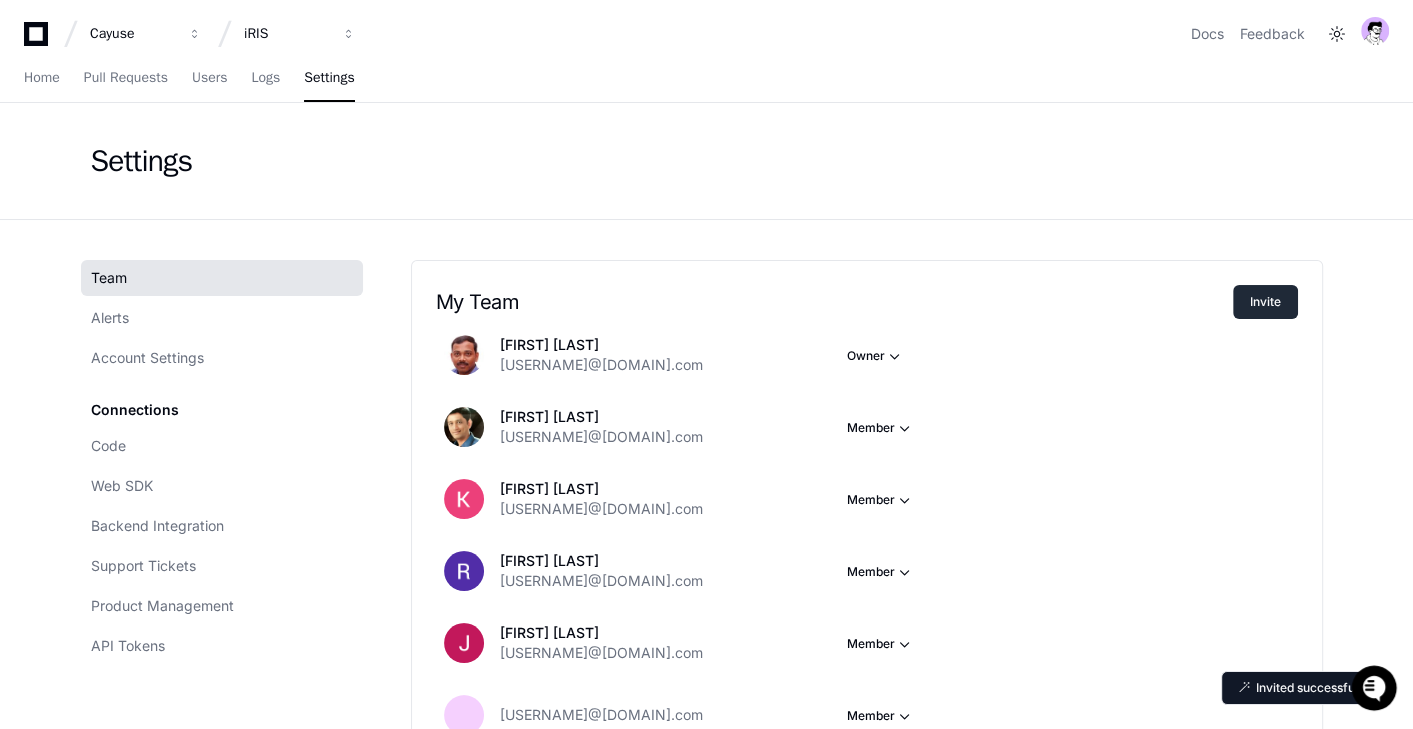 click on "Invite" 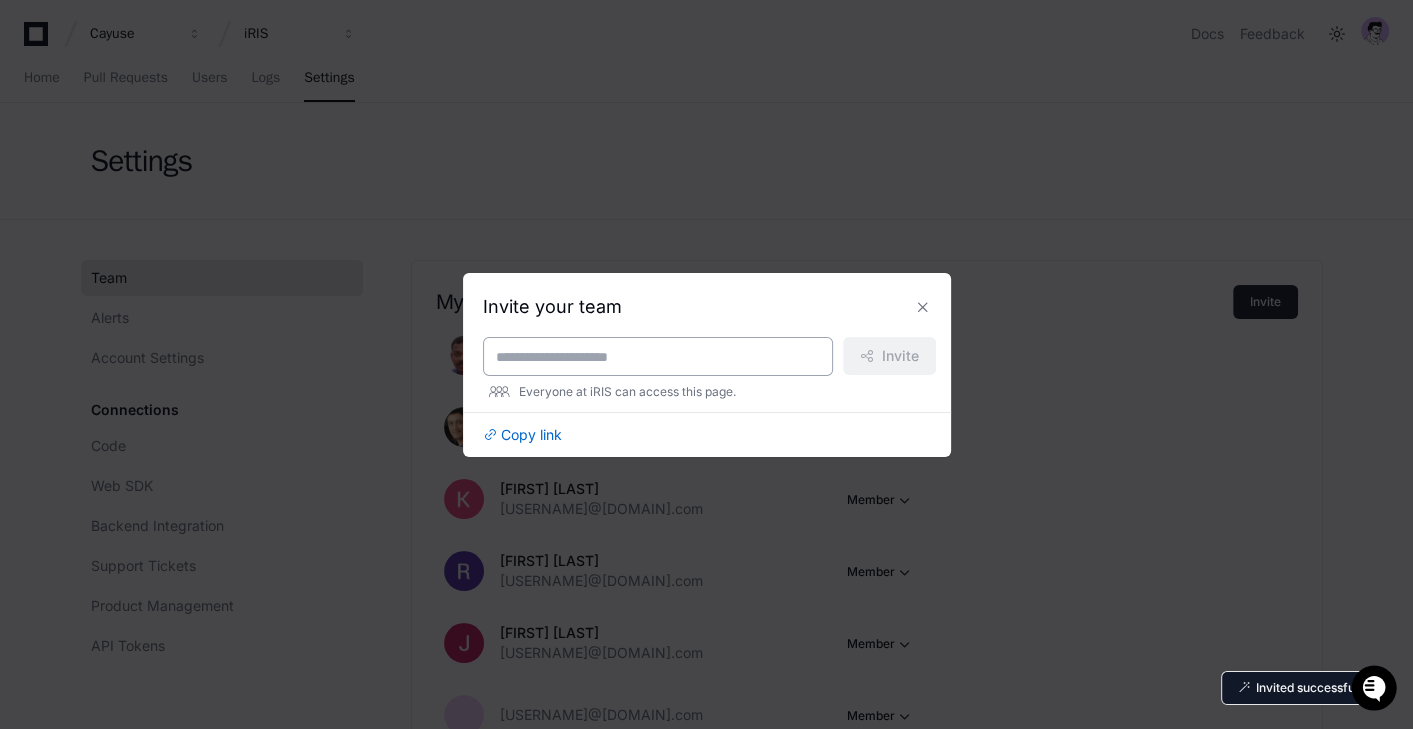 click at bounding box center [658, 356] 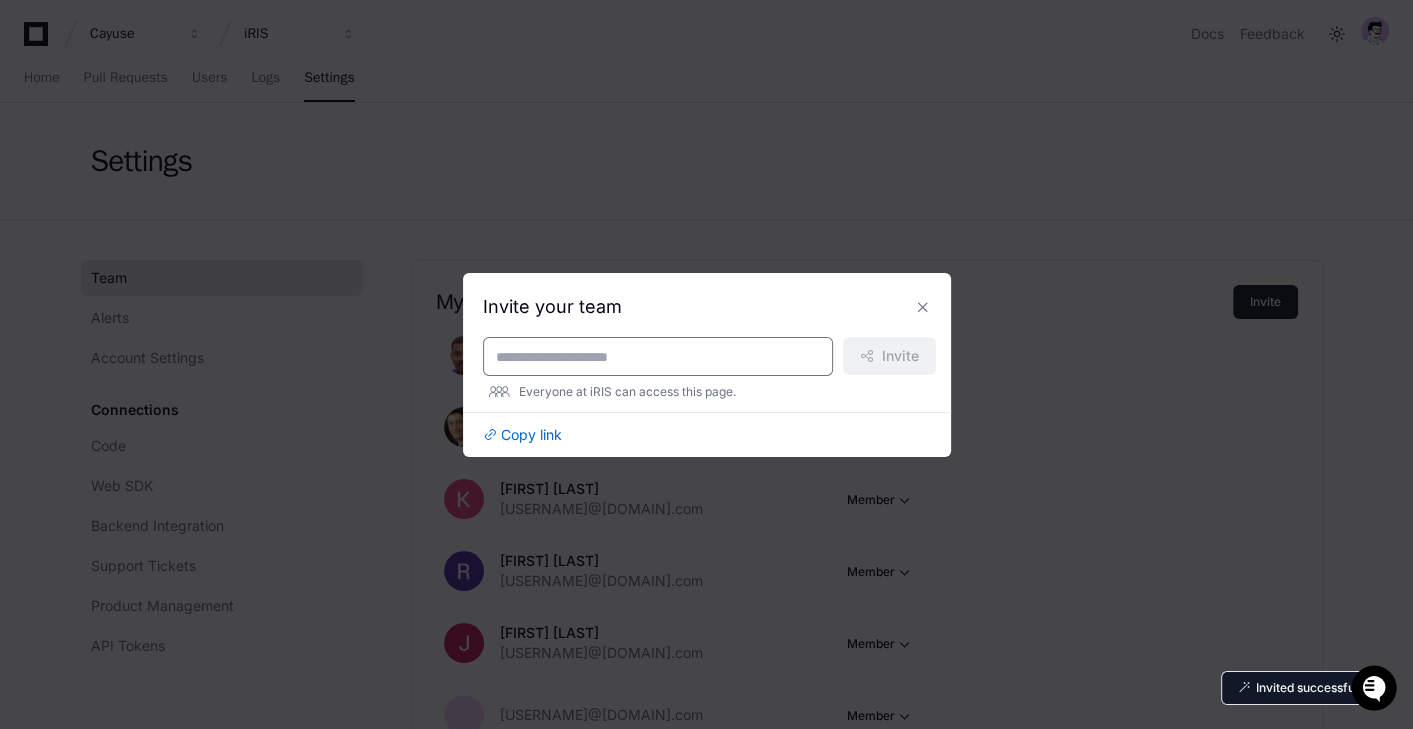 click at bounding box center (658, 357) 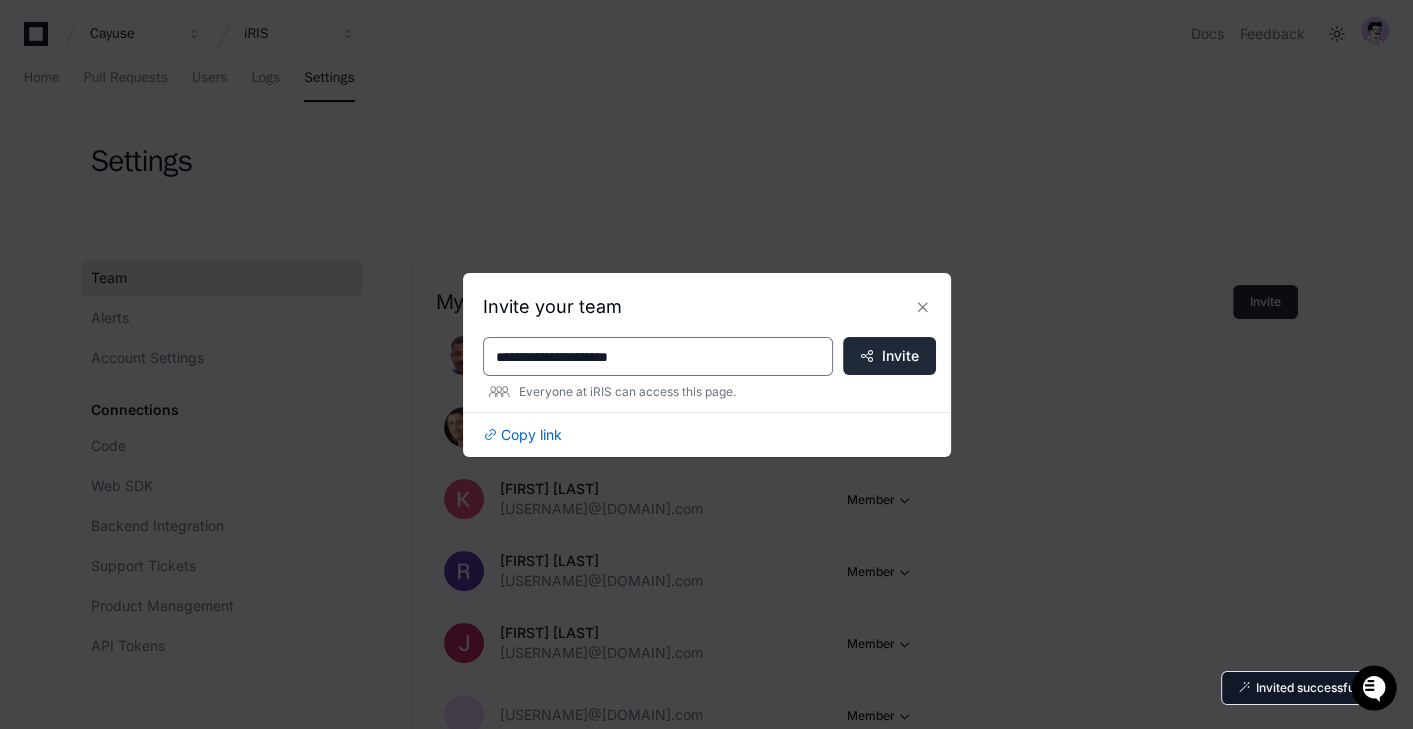 type on "**********" 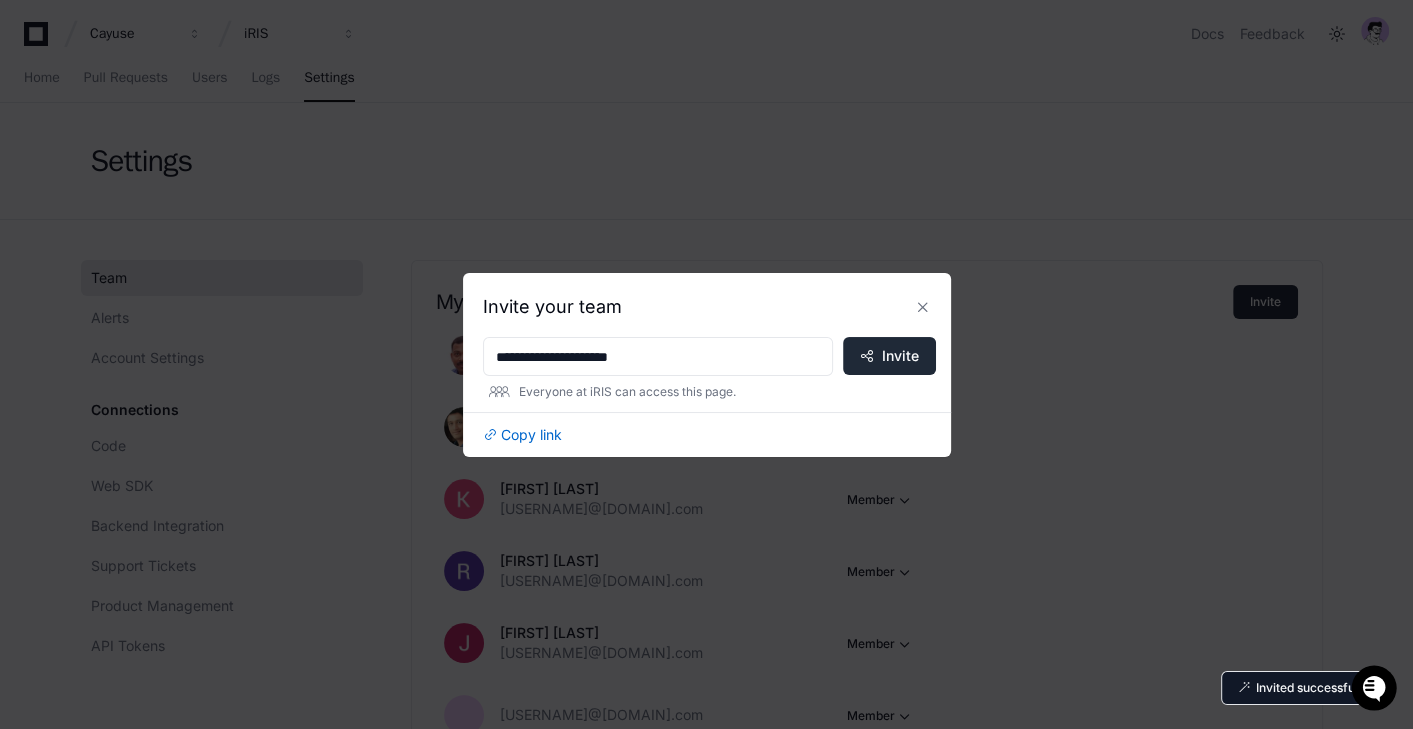click on "Invite" at bounding box center (900, 356) 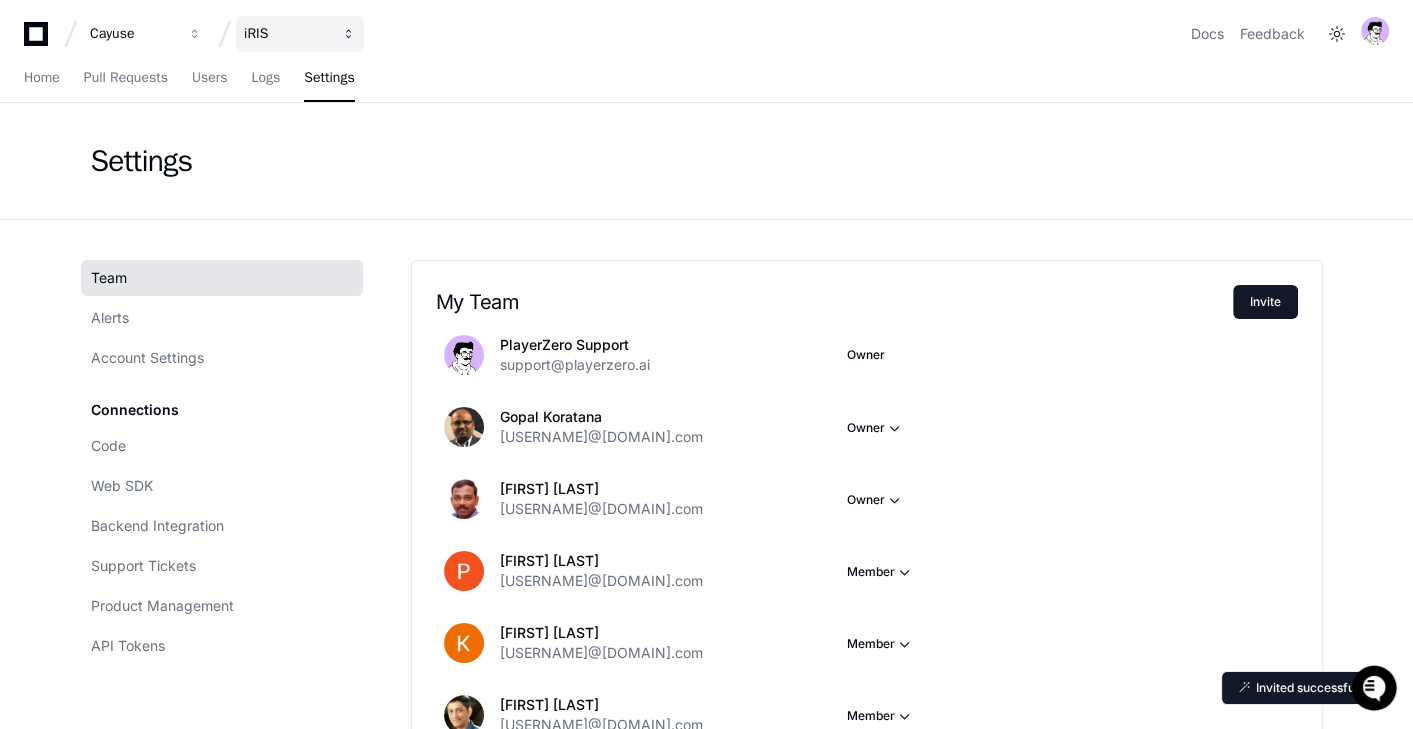 click on "iRIS" at bounding box center (133, 34) 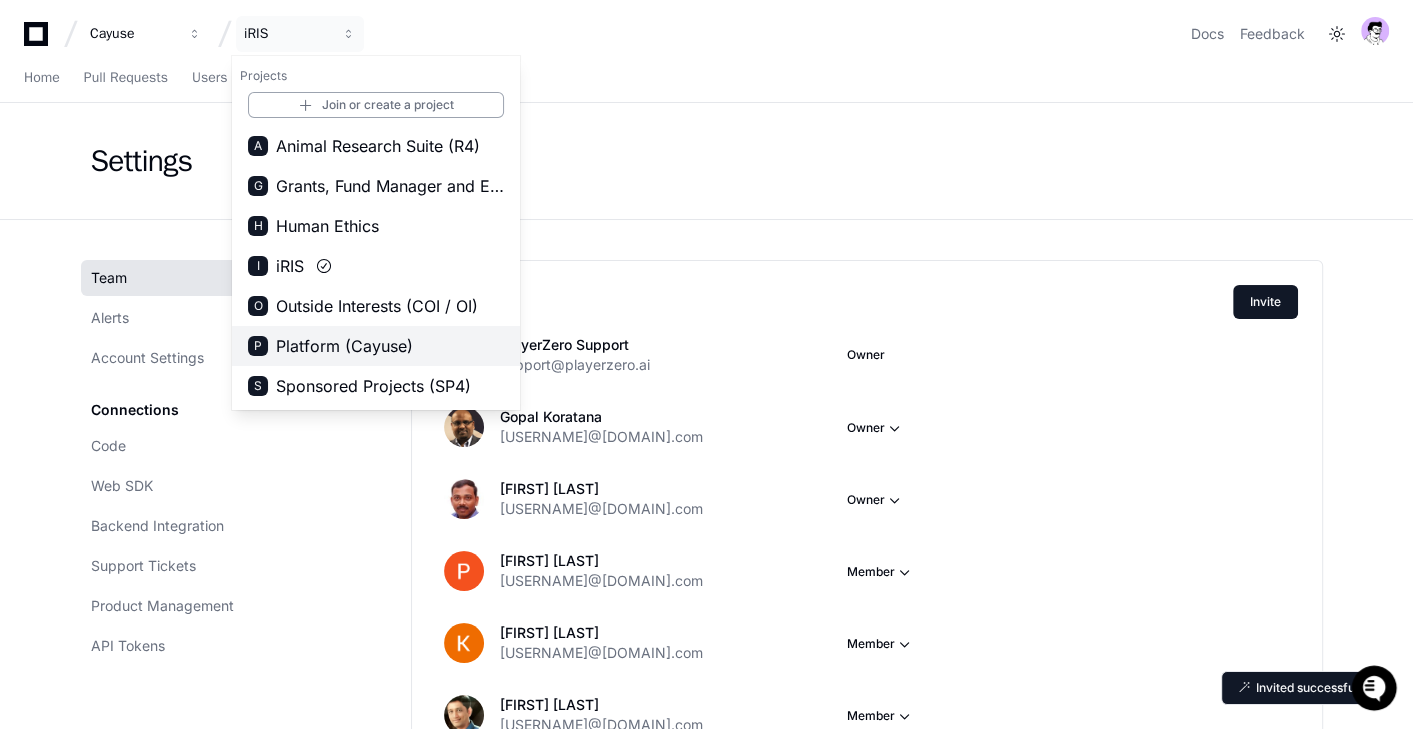 click on "Platform (Cayuse)" at bounding box center (344, 346) 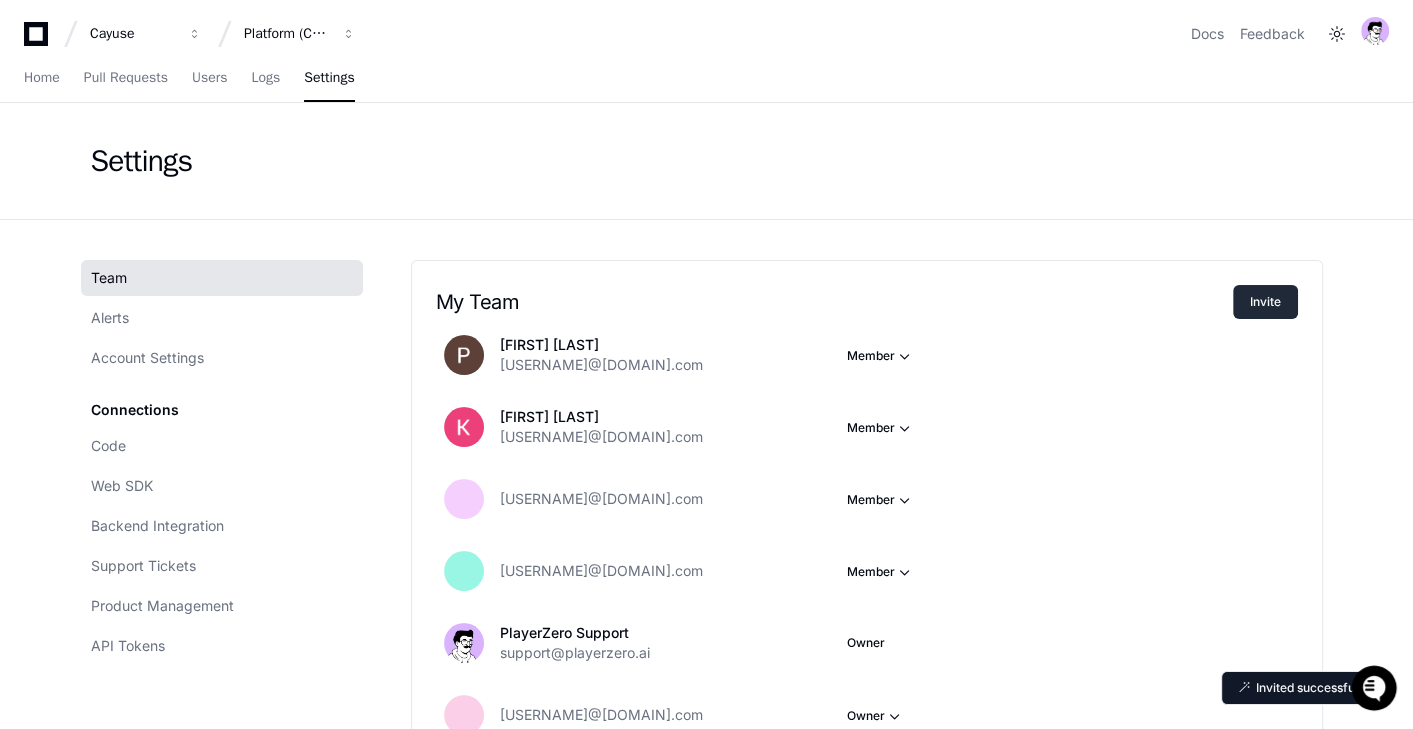 click on "Invite" 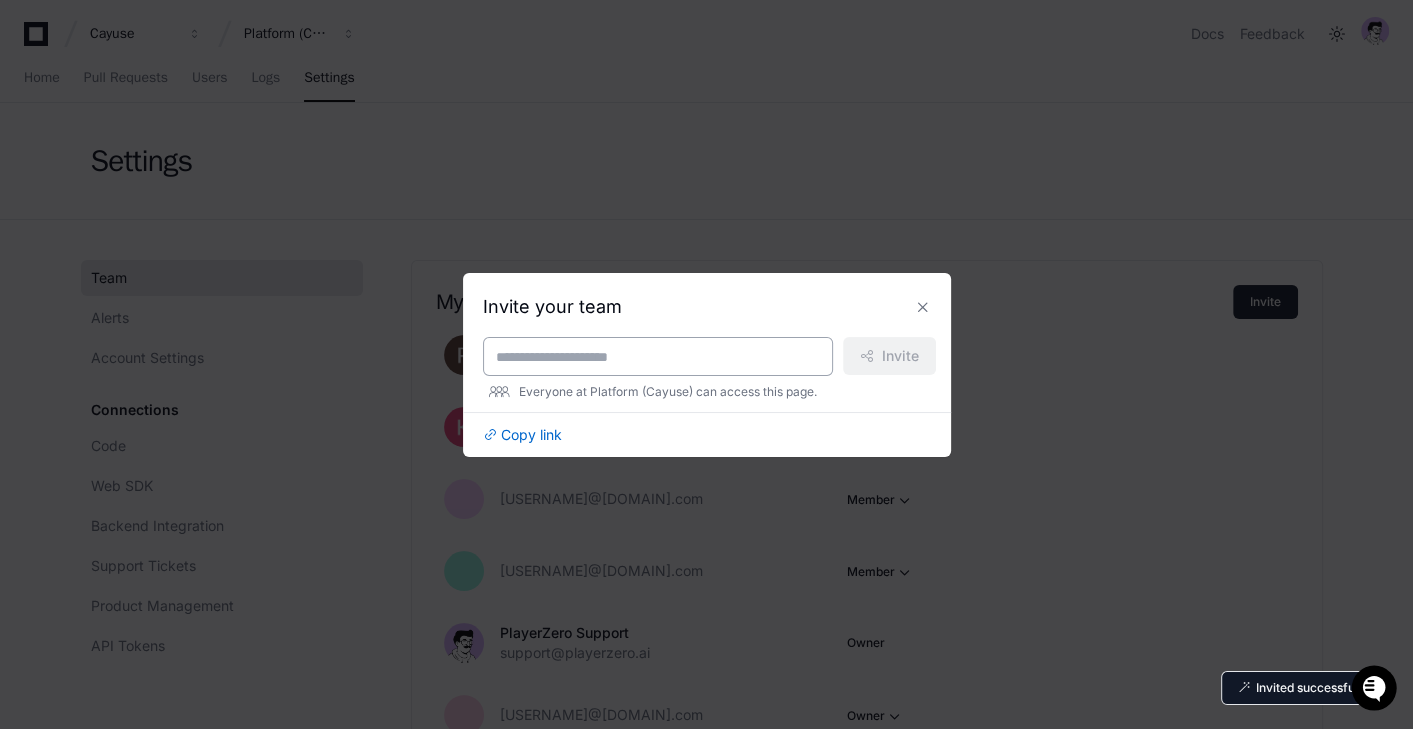 click at bounding box center (658, 356) 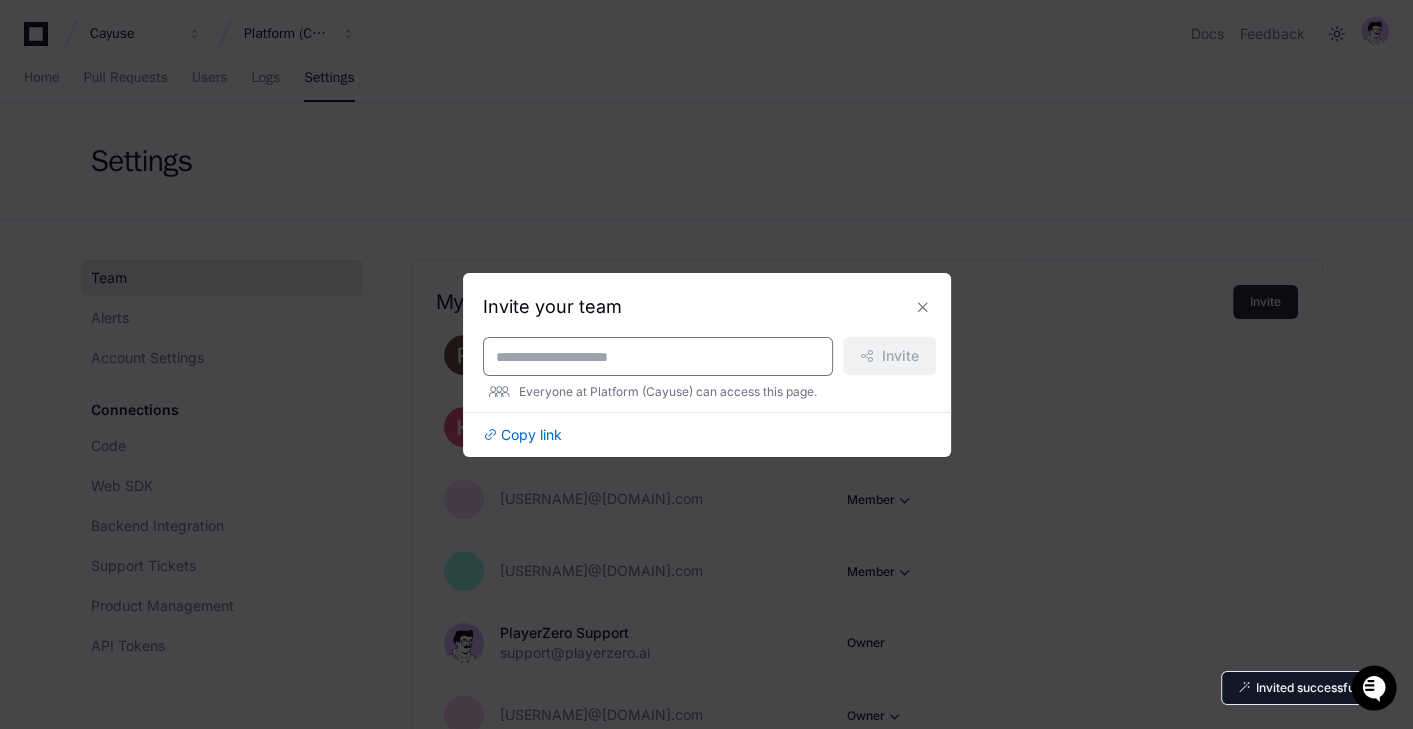 paste on "**********" 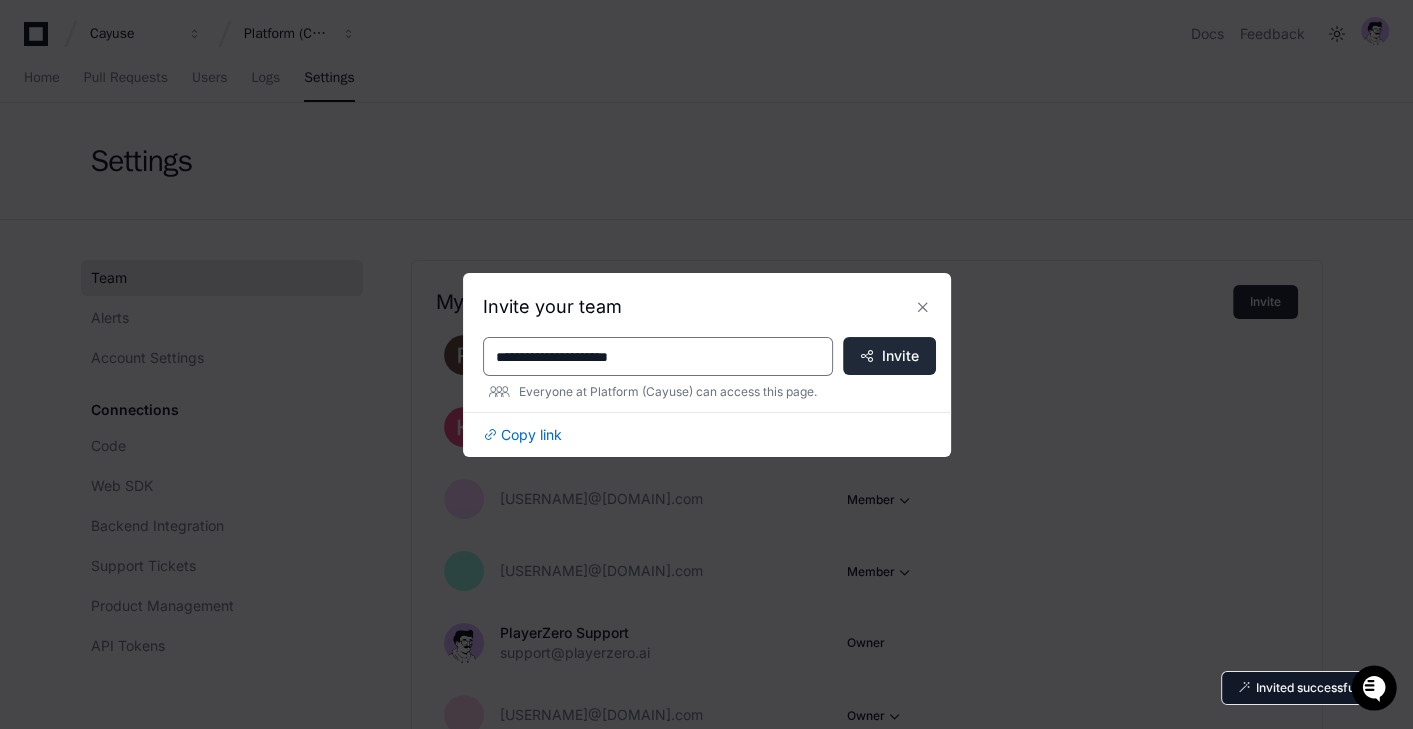 type on "**********" 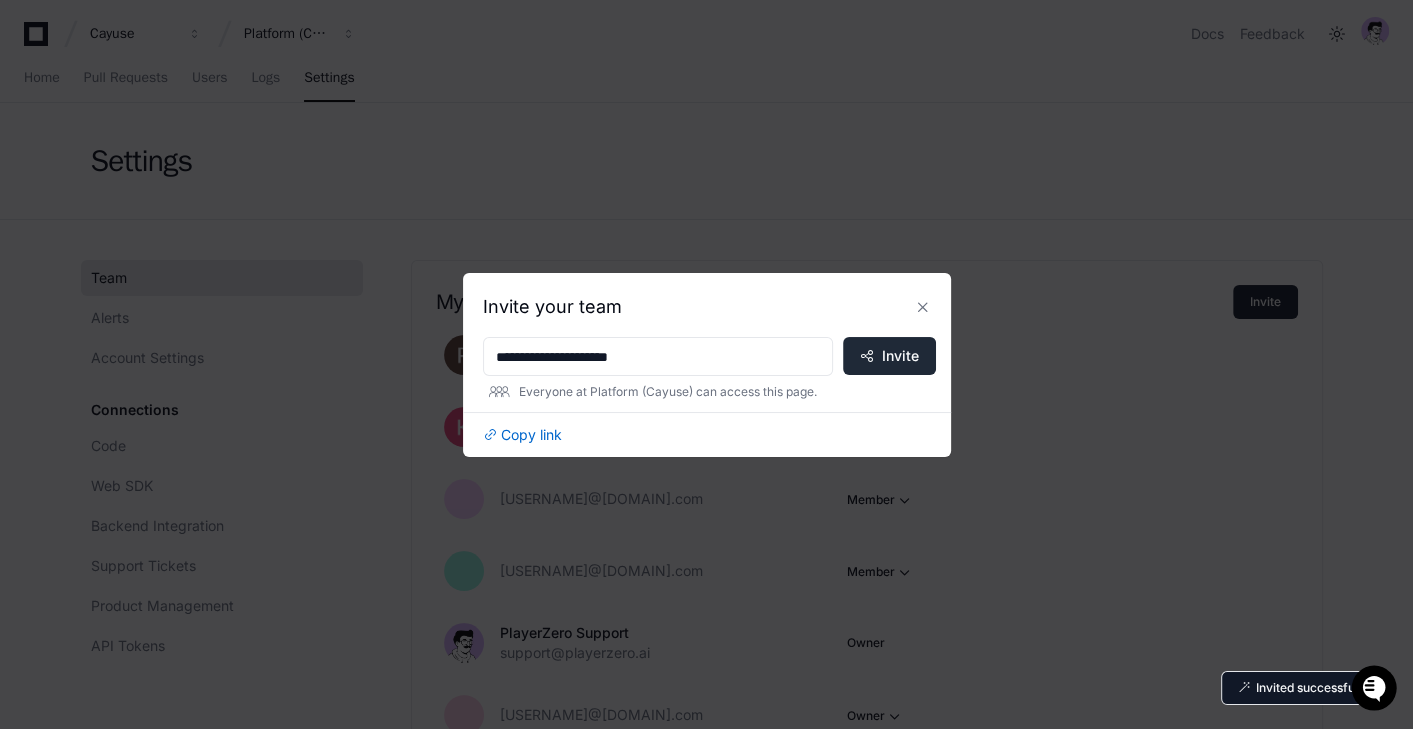 click on "Invite" at bounding box center [900, 356] 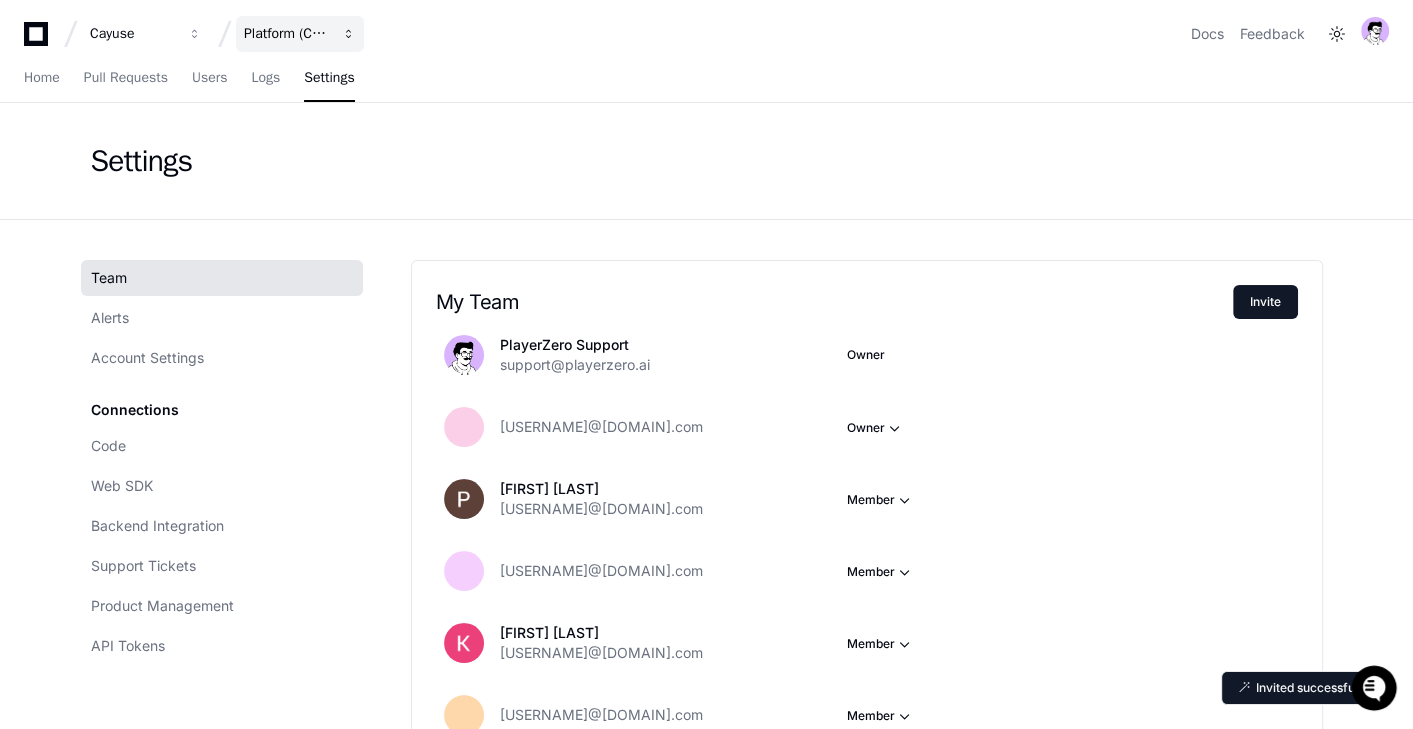 click on "Platform (Cayuse)" at bounding box center (133, 34) 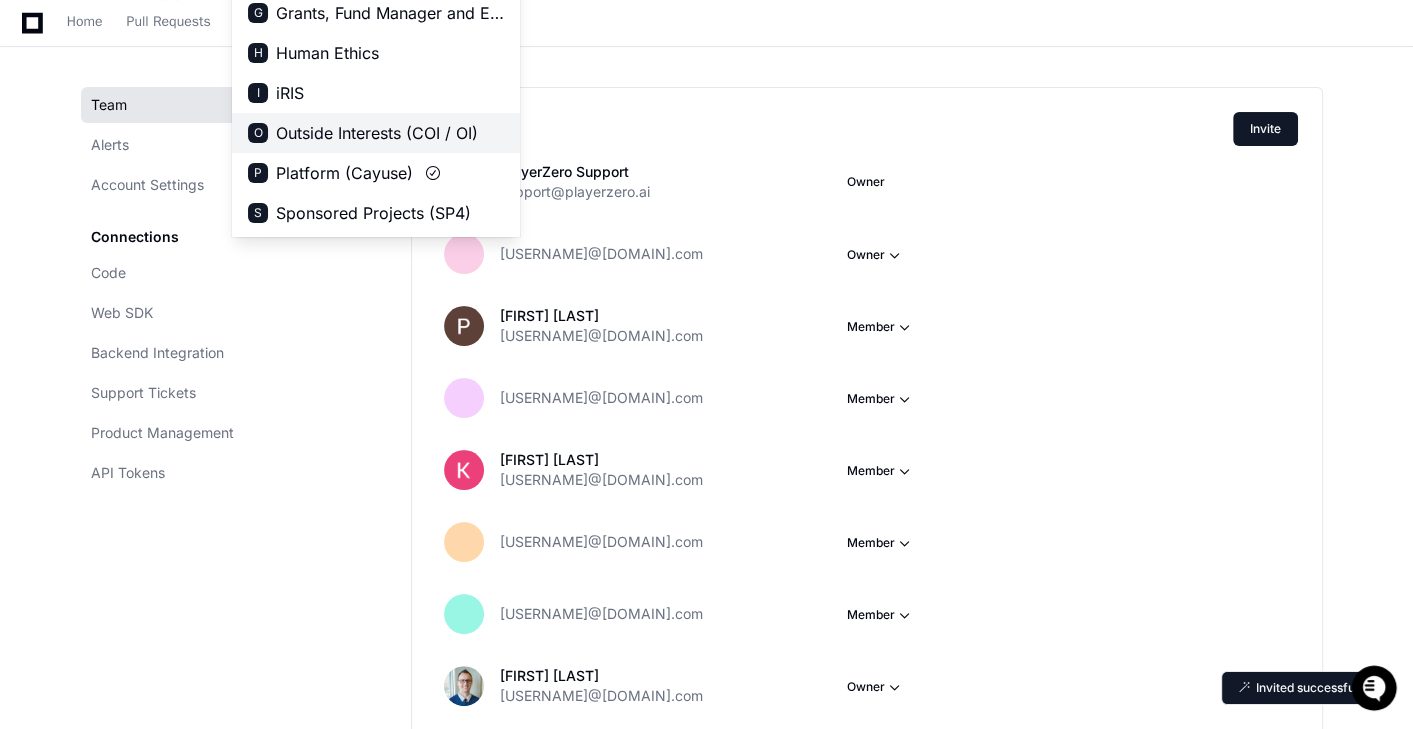 scroll, scrollTop: 0, scrollLeft: 0, axis: both 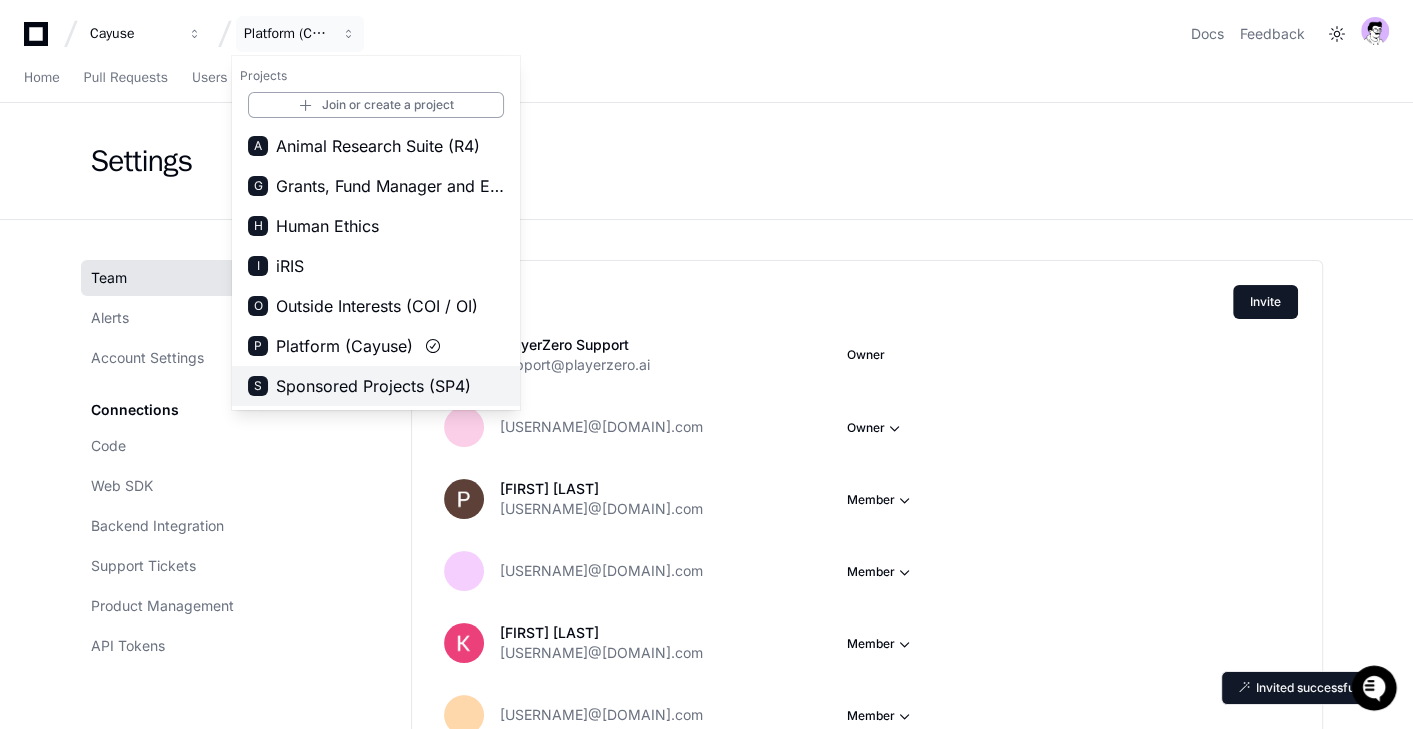click on "Sponsored Projects (SP4)" at bounding box center [373, 386] 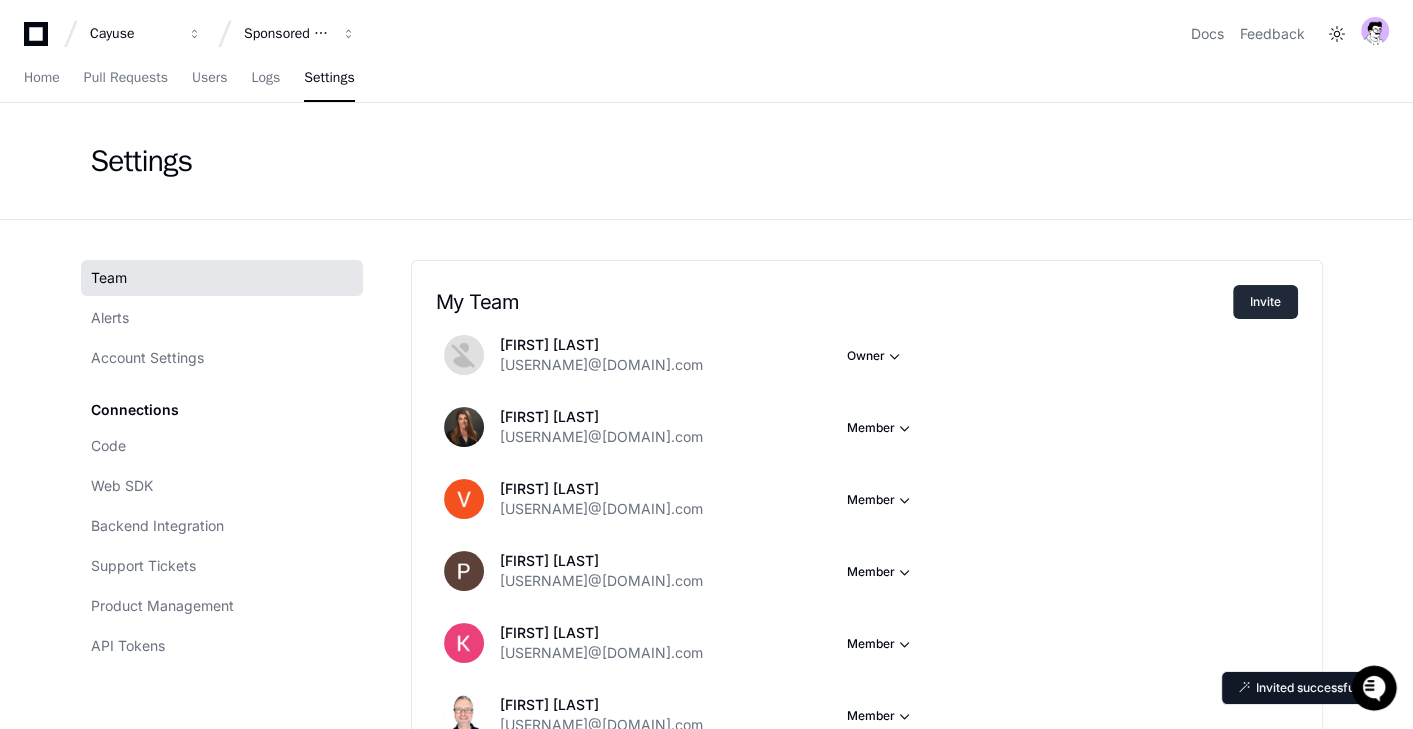 click on "Invite" 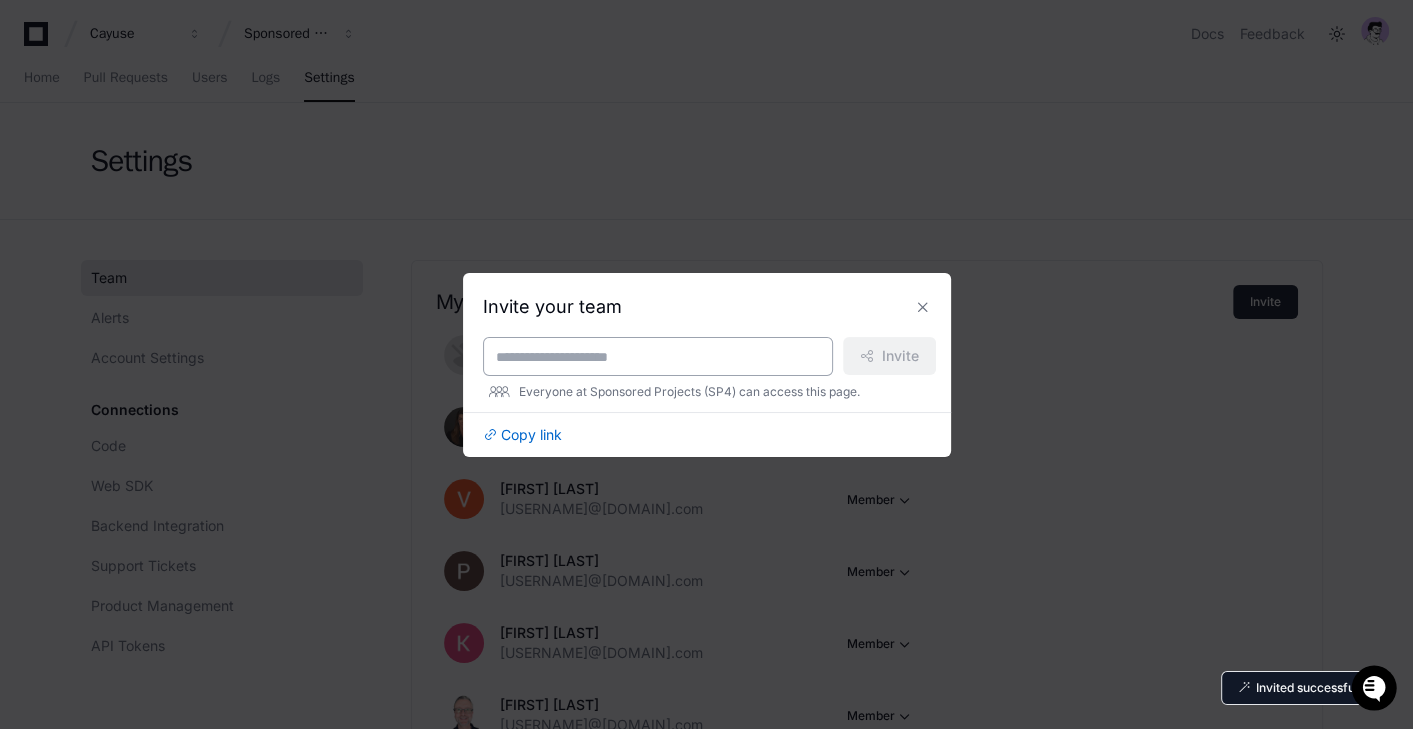 click at bounding box center (658, 356) 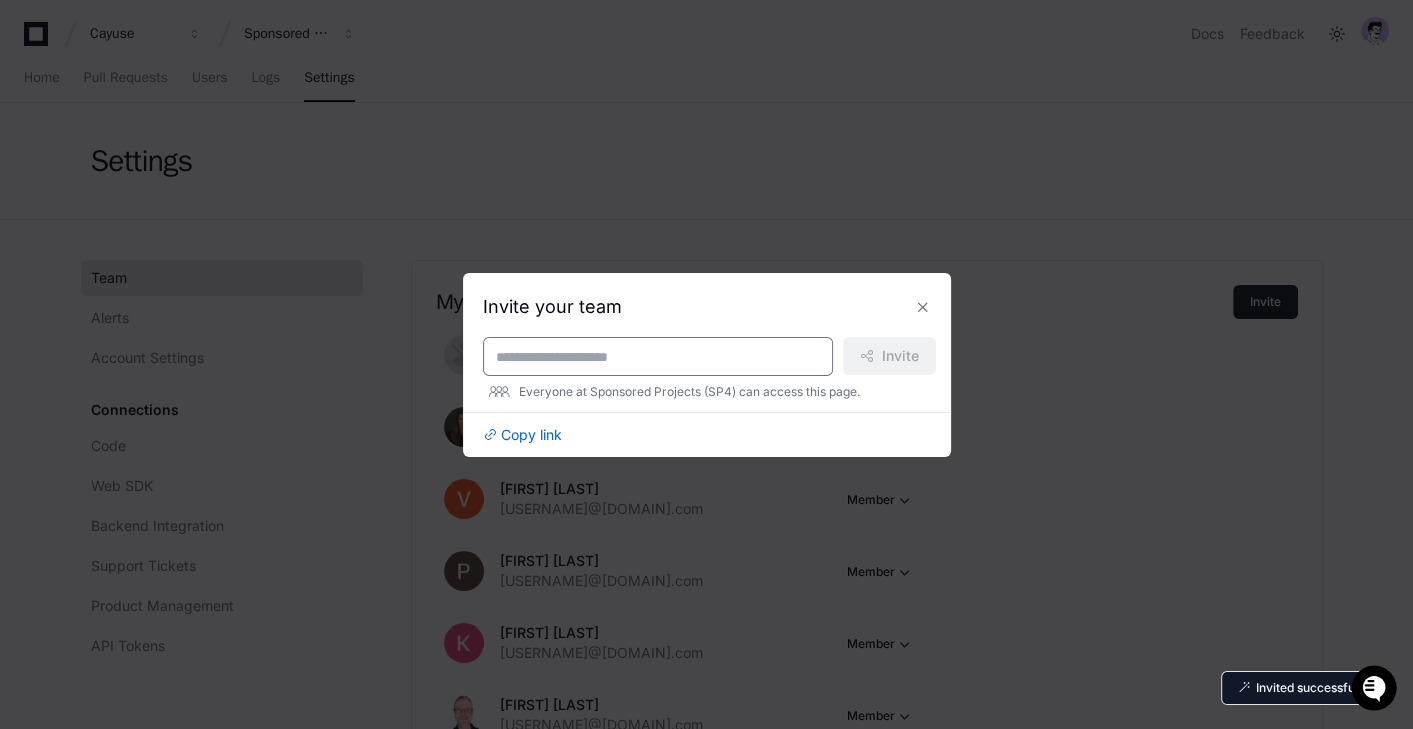 paste on "**********" 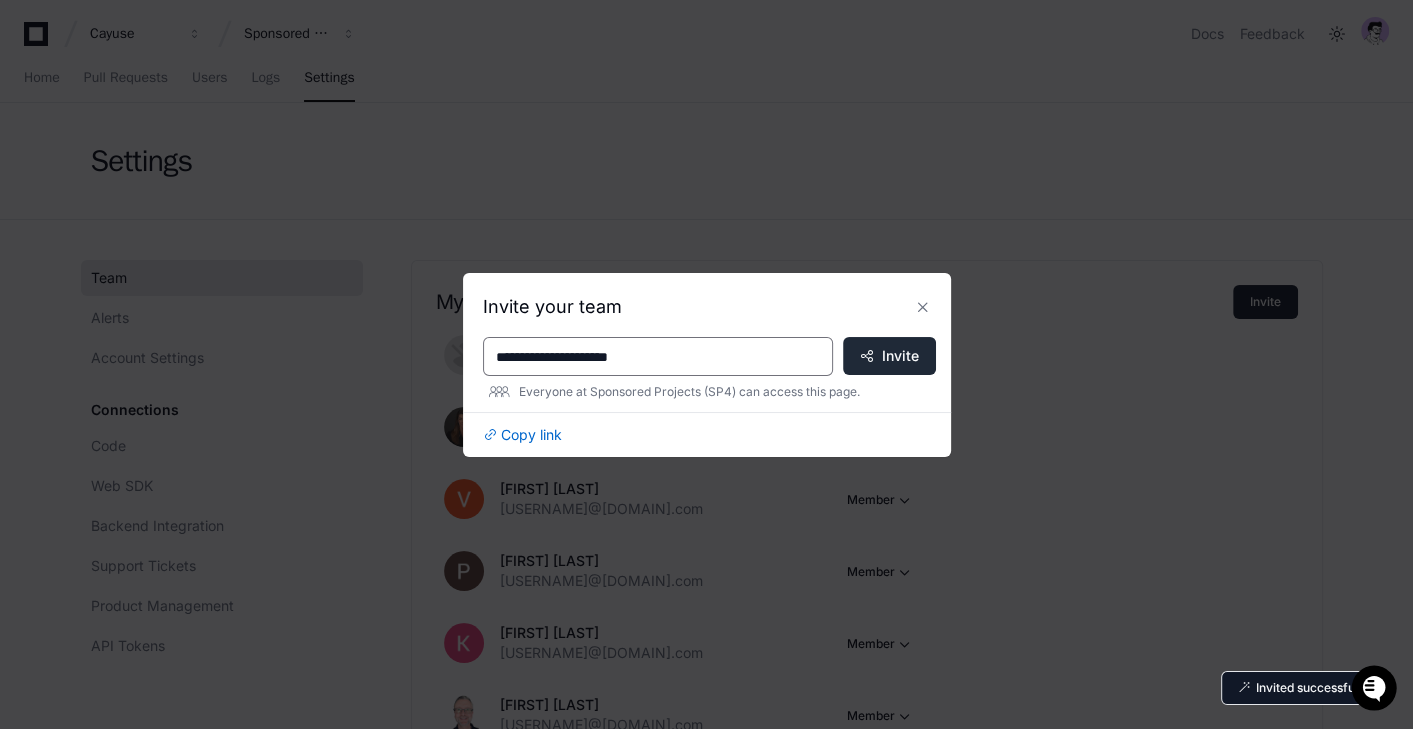 type on "**********" 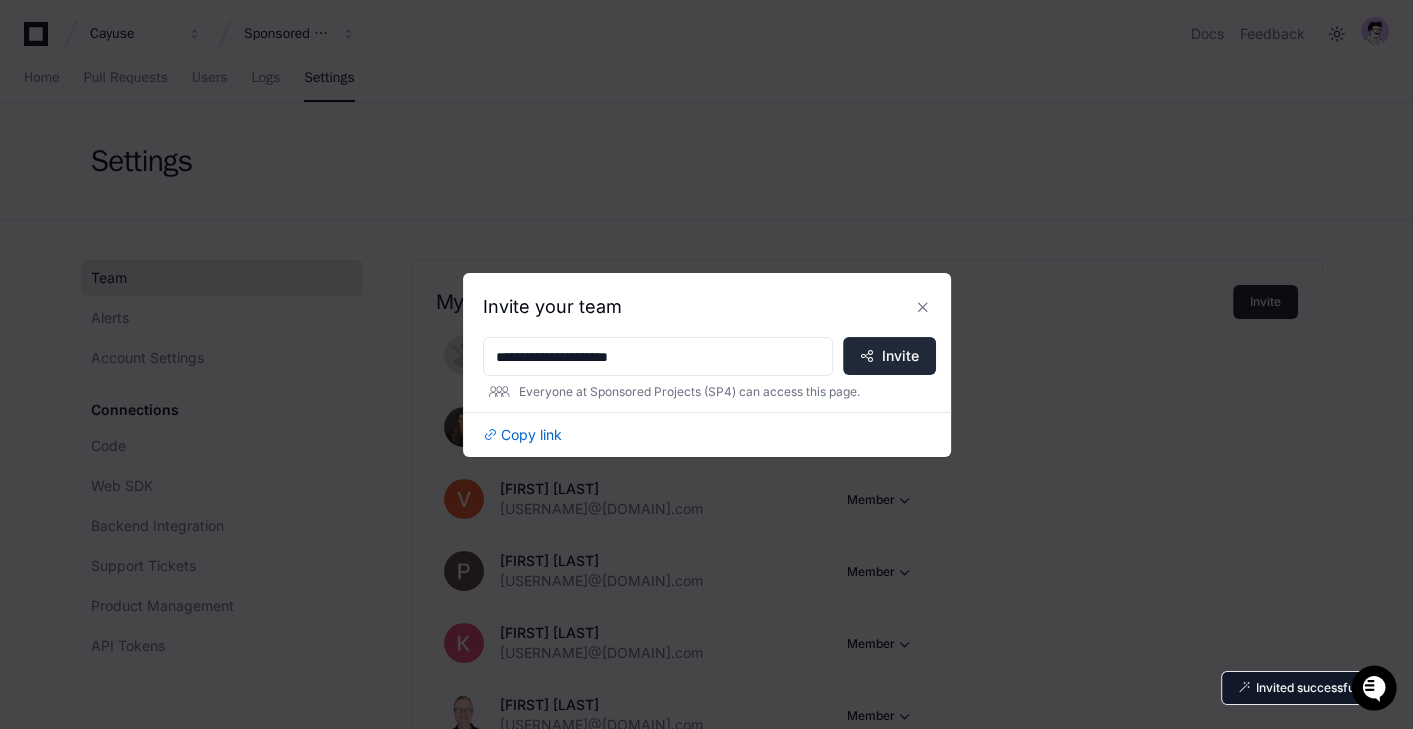 click on "Invite" at bounding box center [900, 356] 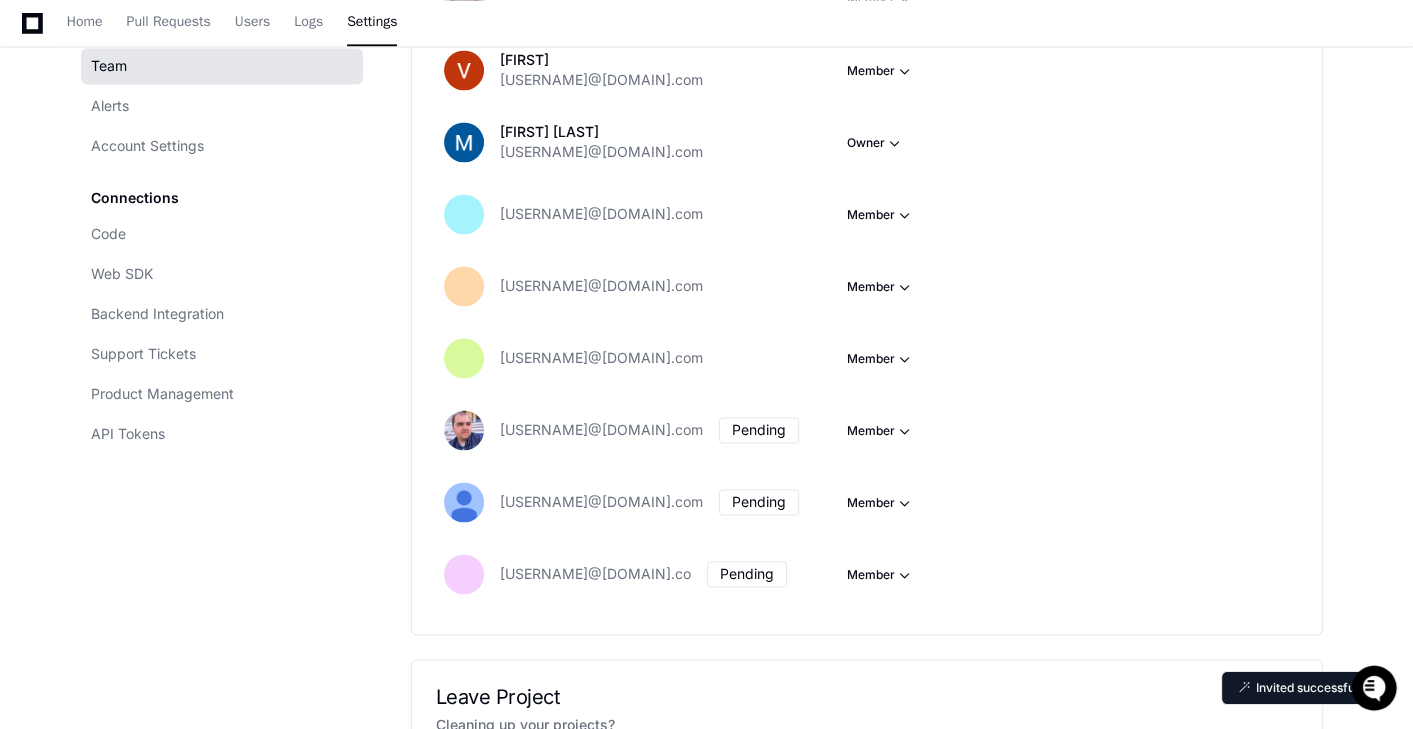 scroll, scrollTop: 2771, scrollLeft: 0, axis: vertical 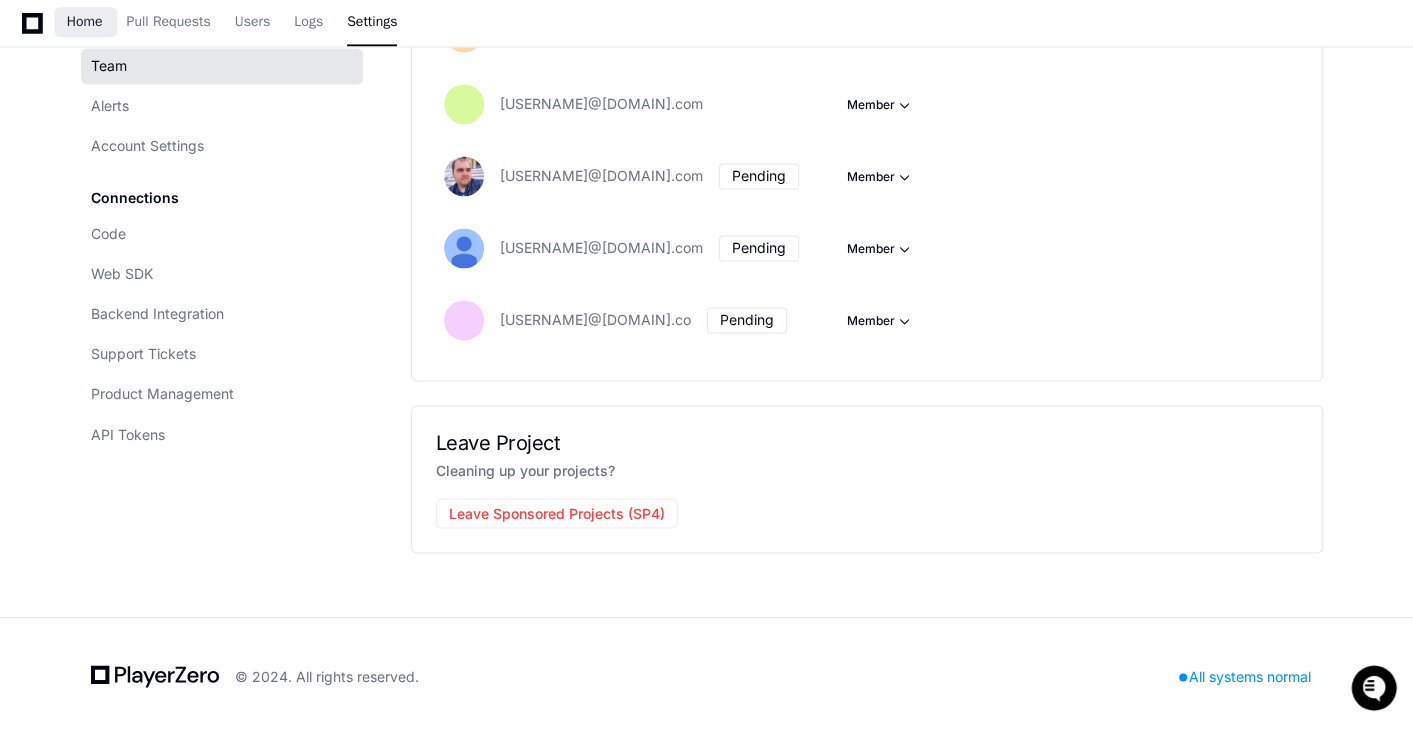click on "Home" at bounding box center [85, 22] 